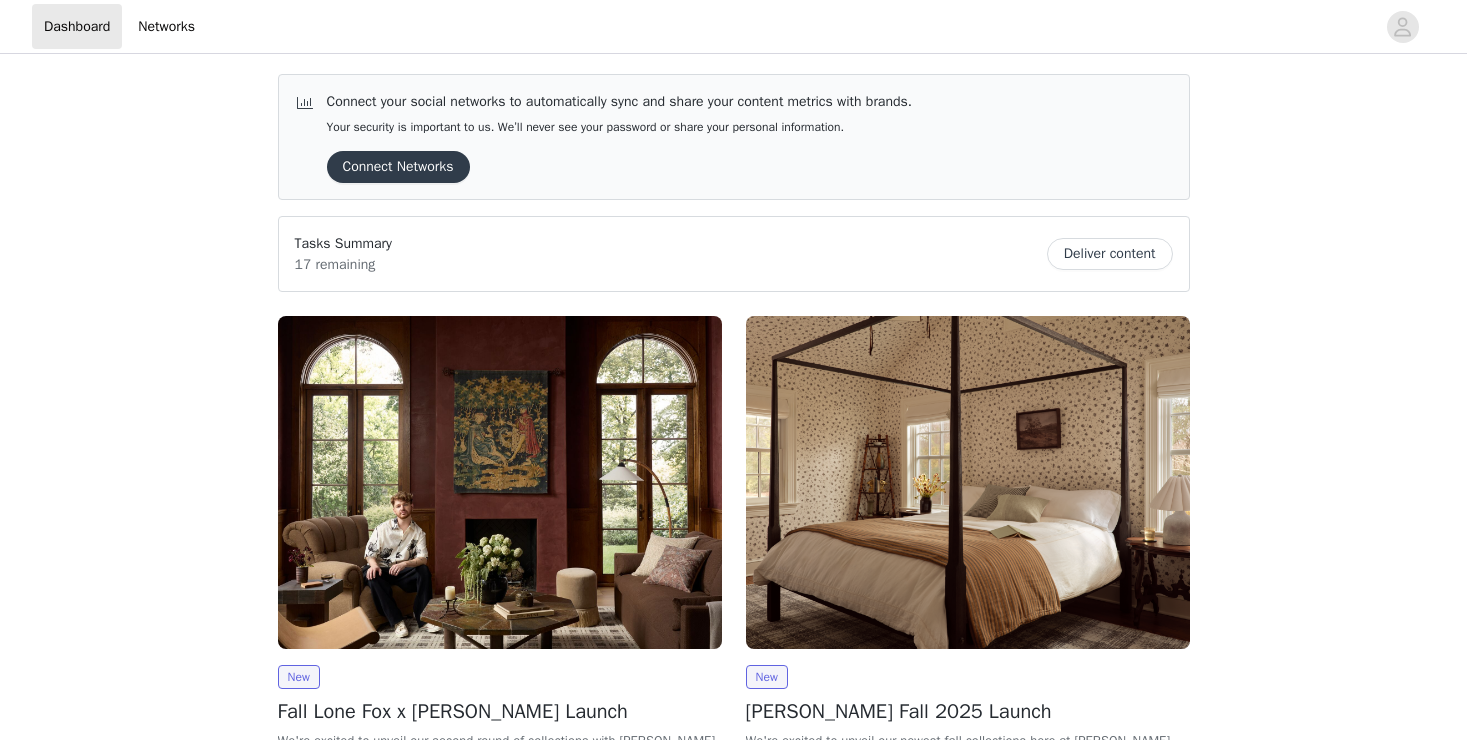 scroll, scrollTop: 0, scrollLeft: 0, axis: both 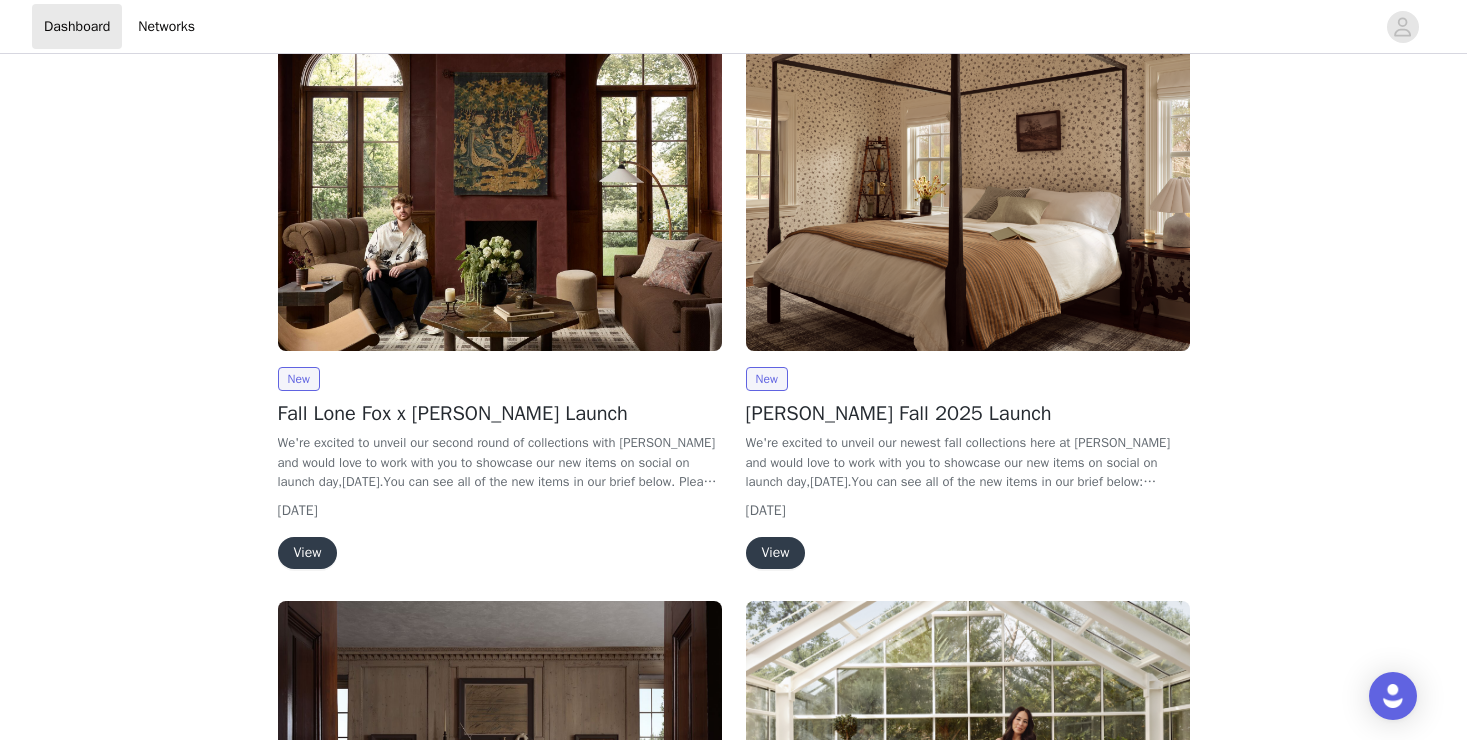 click on "View" at bounding box center (776, 553) 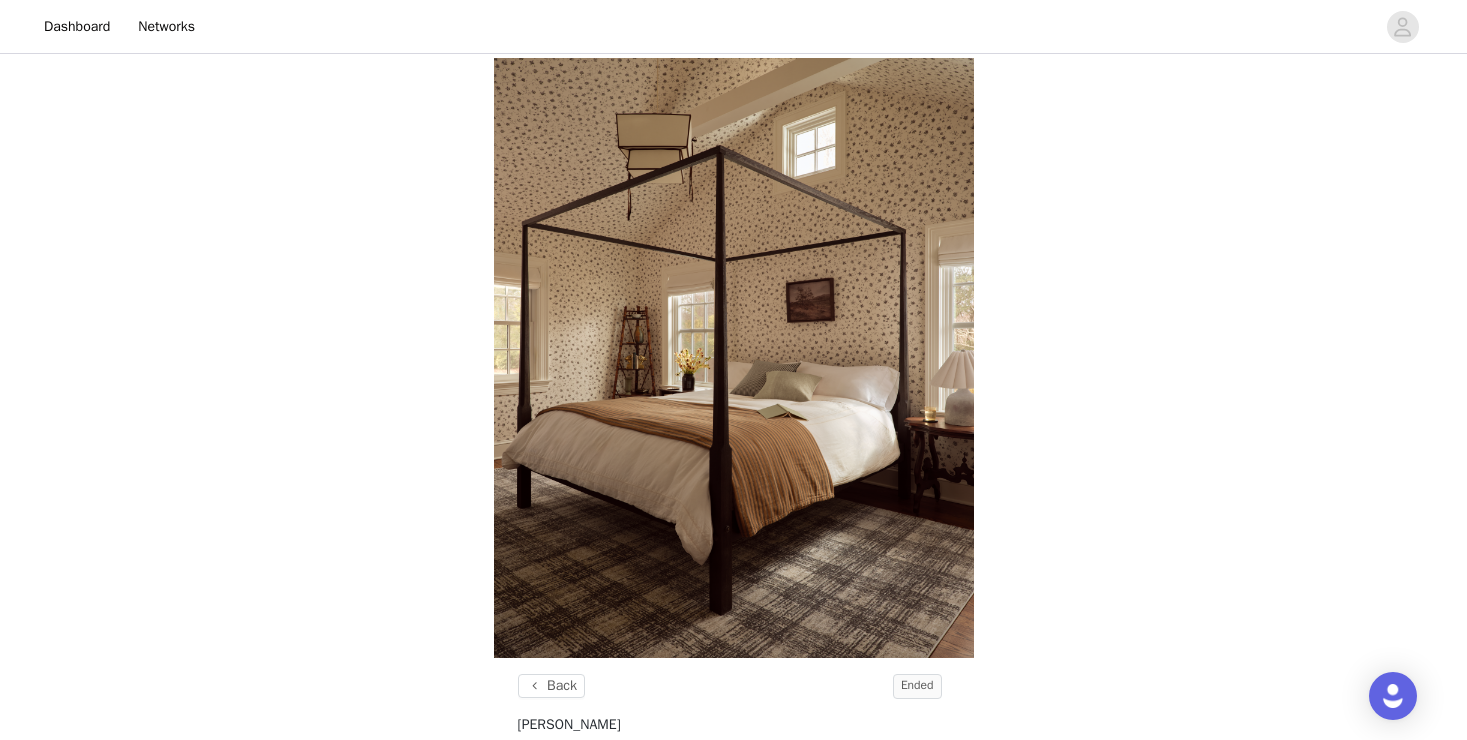 scroll, scrollTop: 0, scrollLeft: 0, axis: both 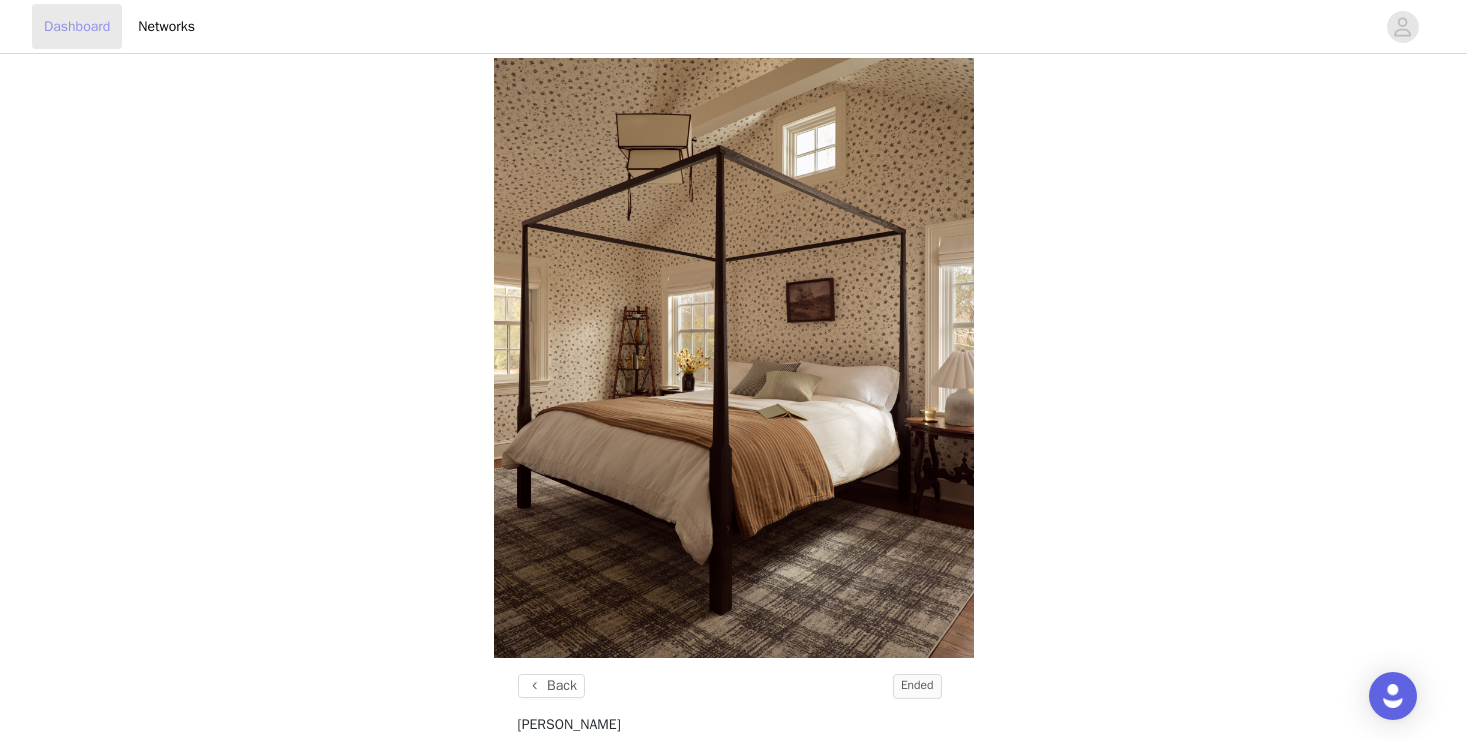 click on "Dashboard" at bounding box center [77, 26] 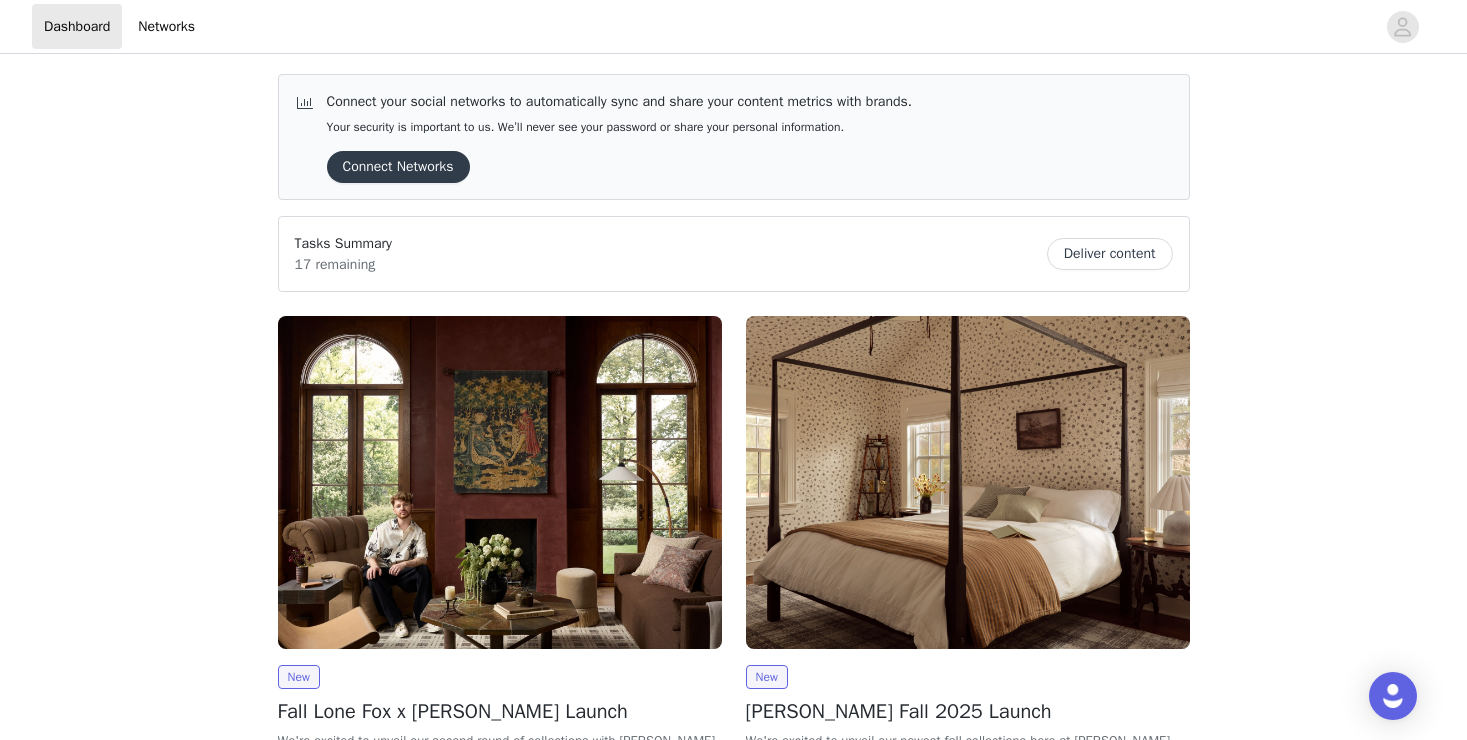 scroll, scrollTop: 313, scrollLeft: 0, axis: vertical 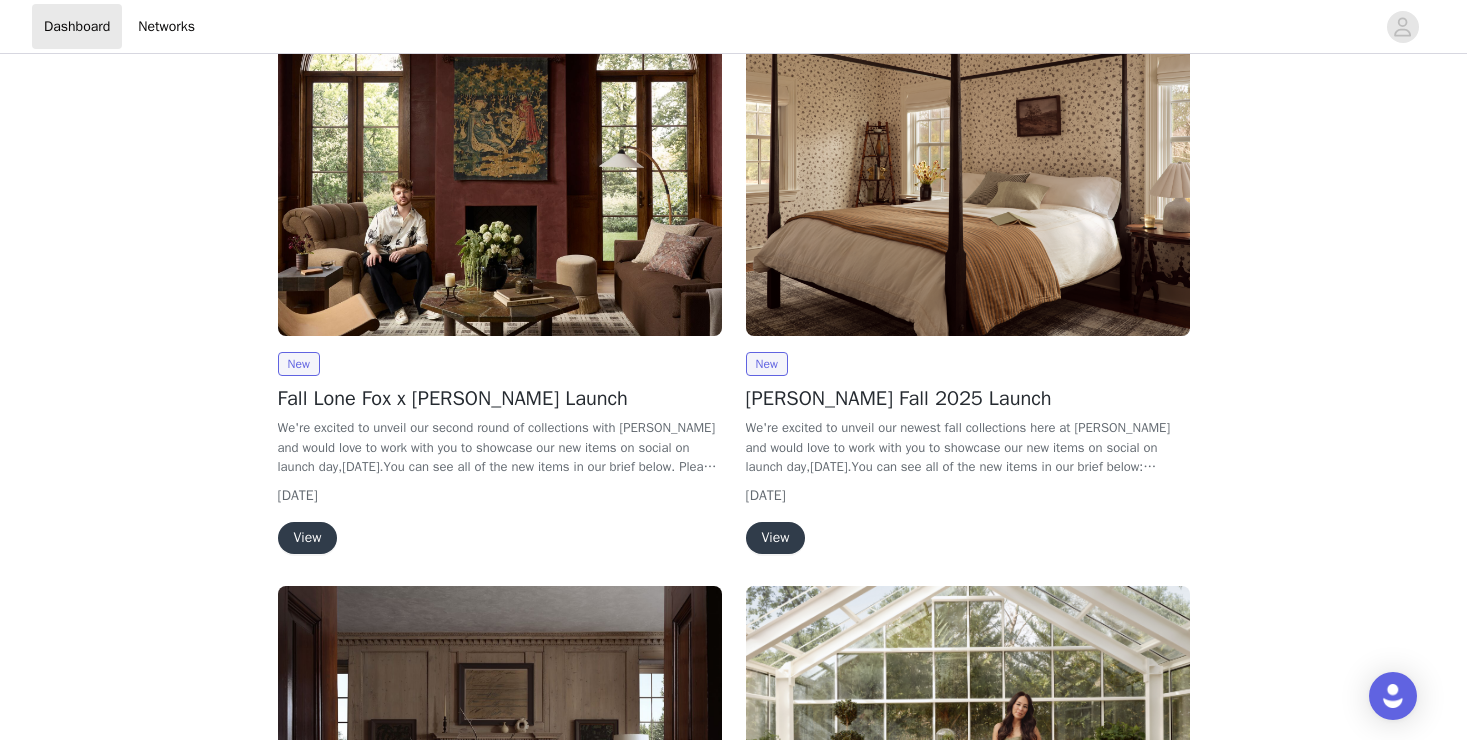 click on "View" at bounding box center (308, 538) 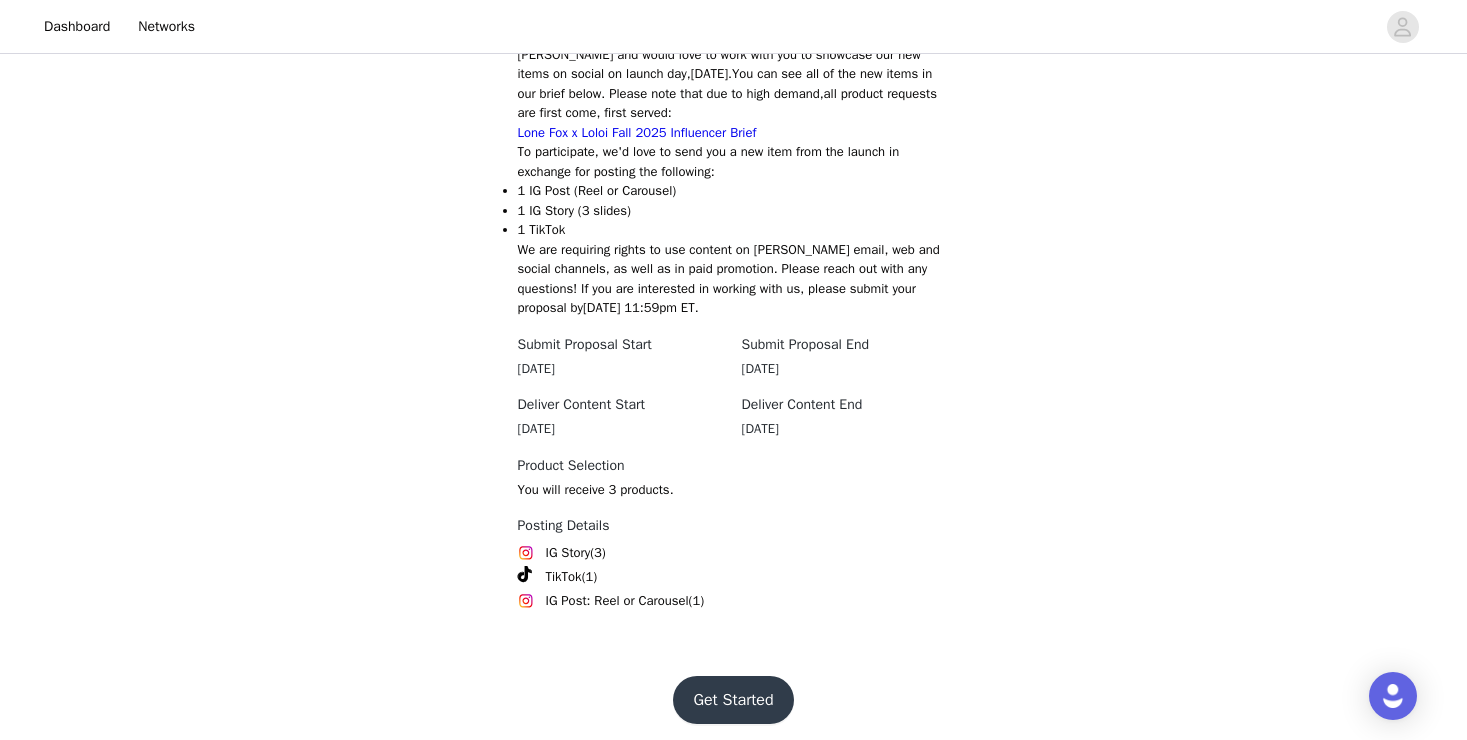 scroll, scrollTop: 786, scrollLeft: 0, axis: vertical 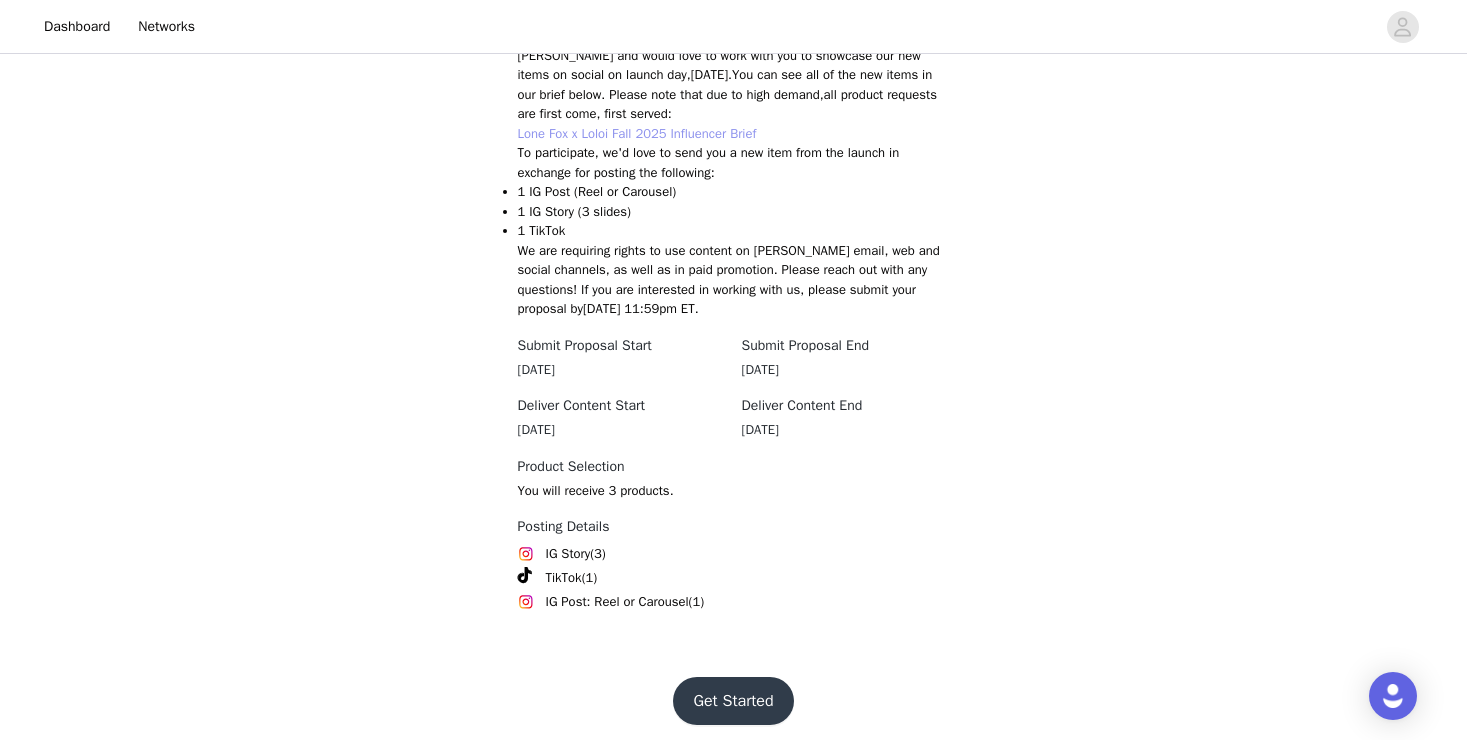 click on "Lone Fox x Loloi Fall 2025 Influencer Brief" at bounding box center [637, 133] 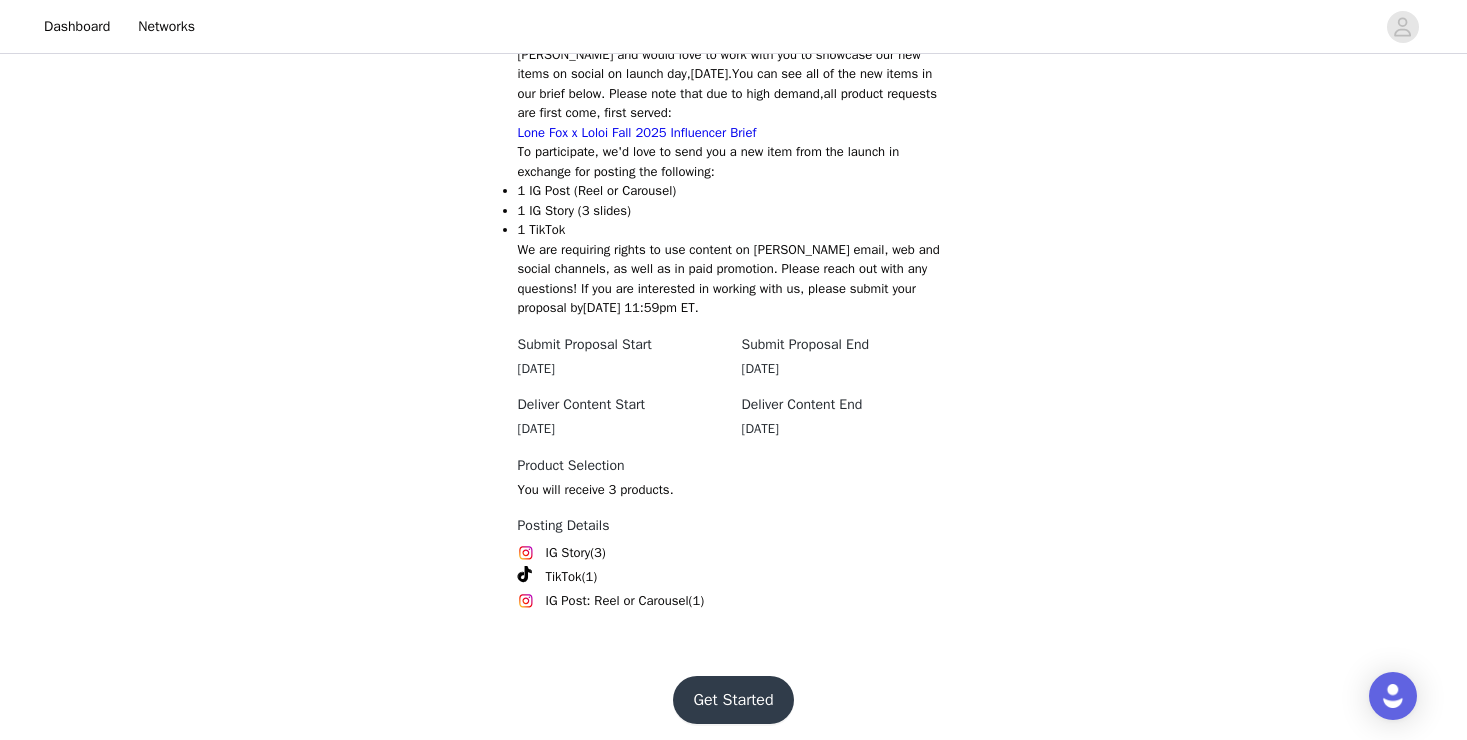 scroll, scrollTop: 786, scrollLeft: 0, axis: vertical 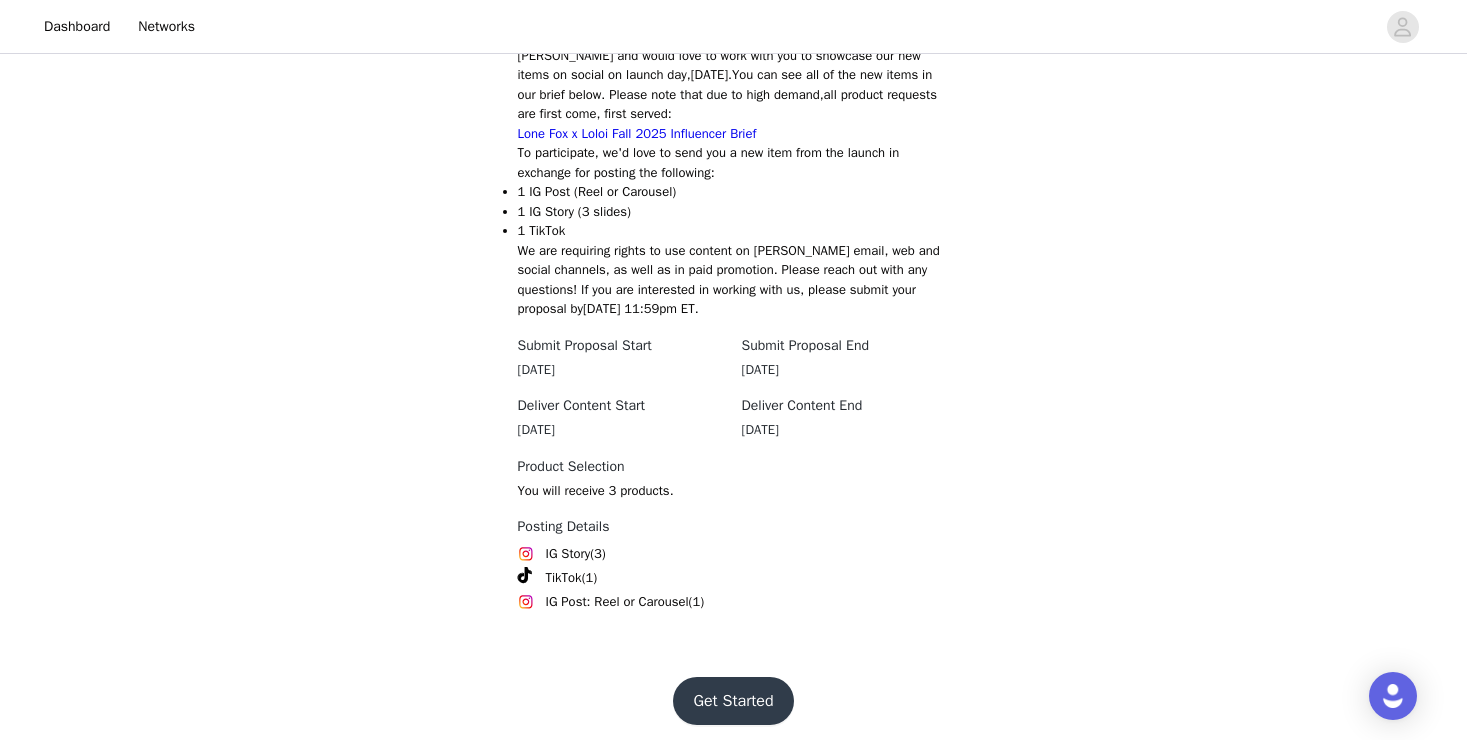 click on "Get Started" at bounding box center [734, 701] 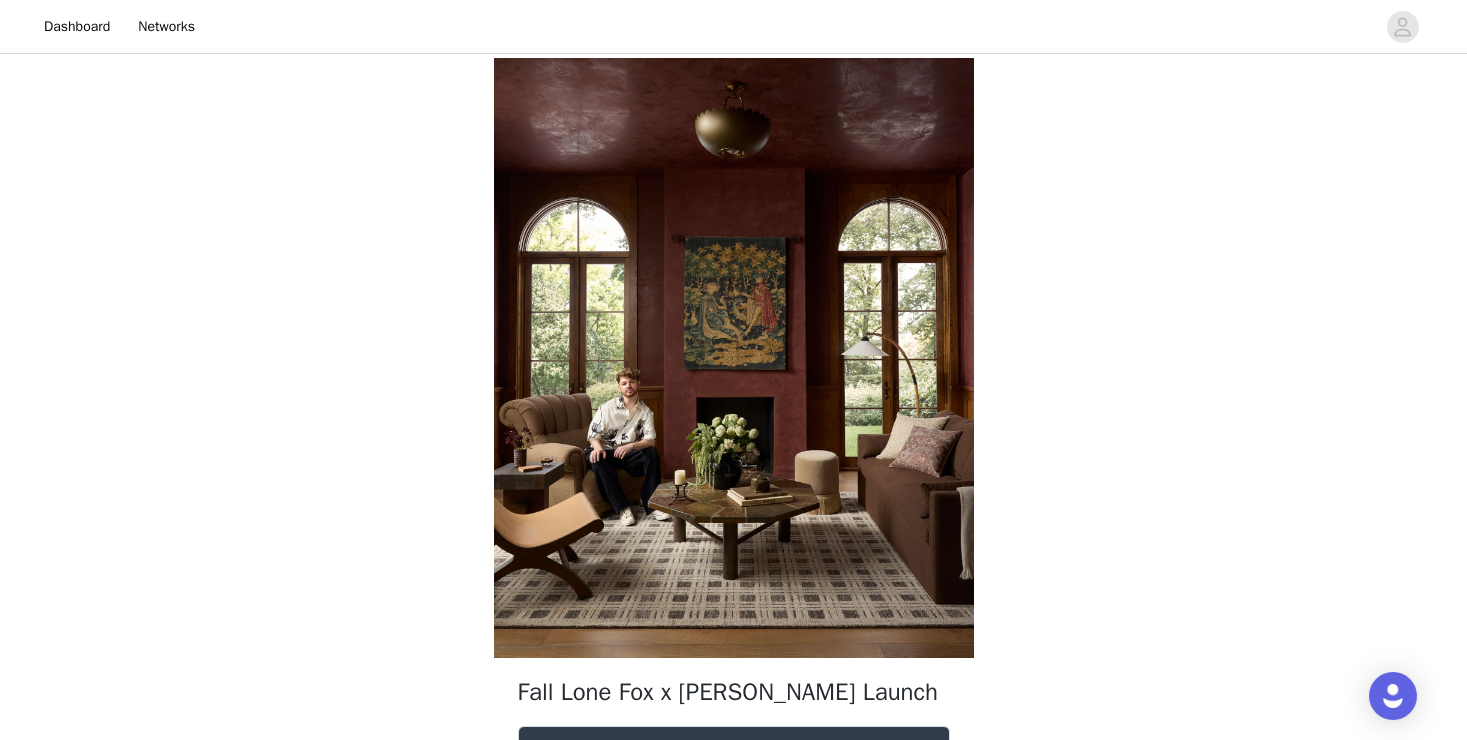 scroll, scrollTop: 528, scrollLeft: 0, axis: vertical 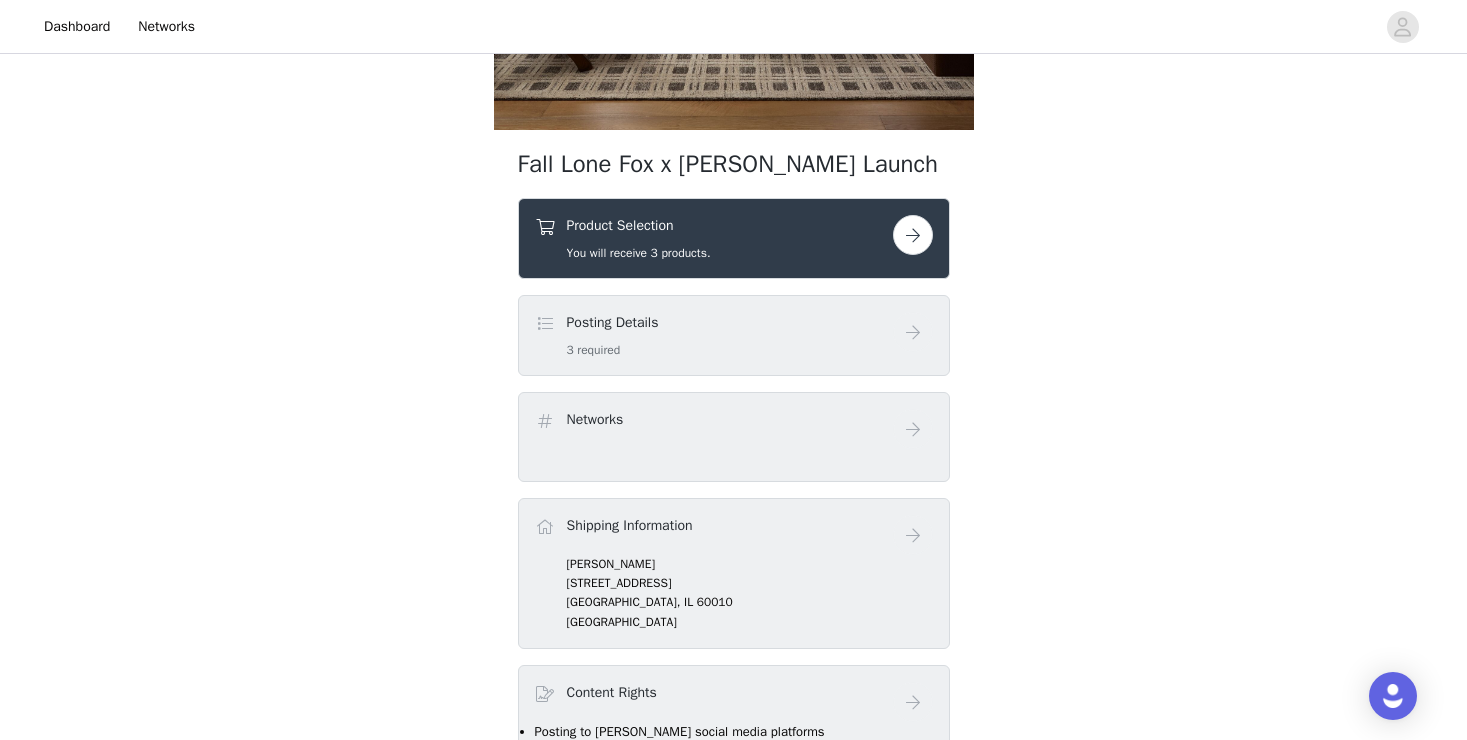 click at bounding box center [913, 235] 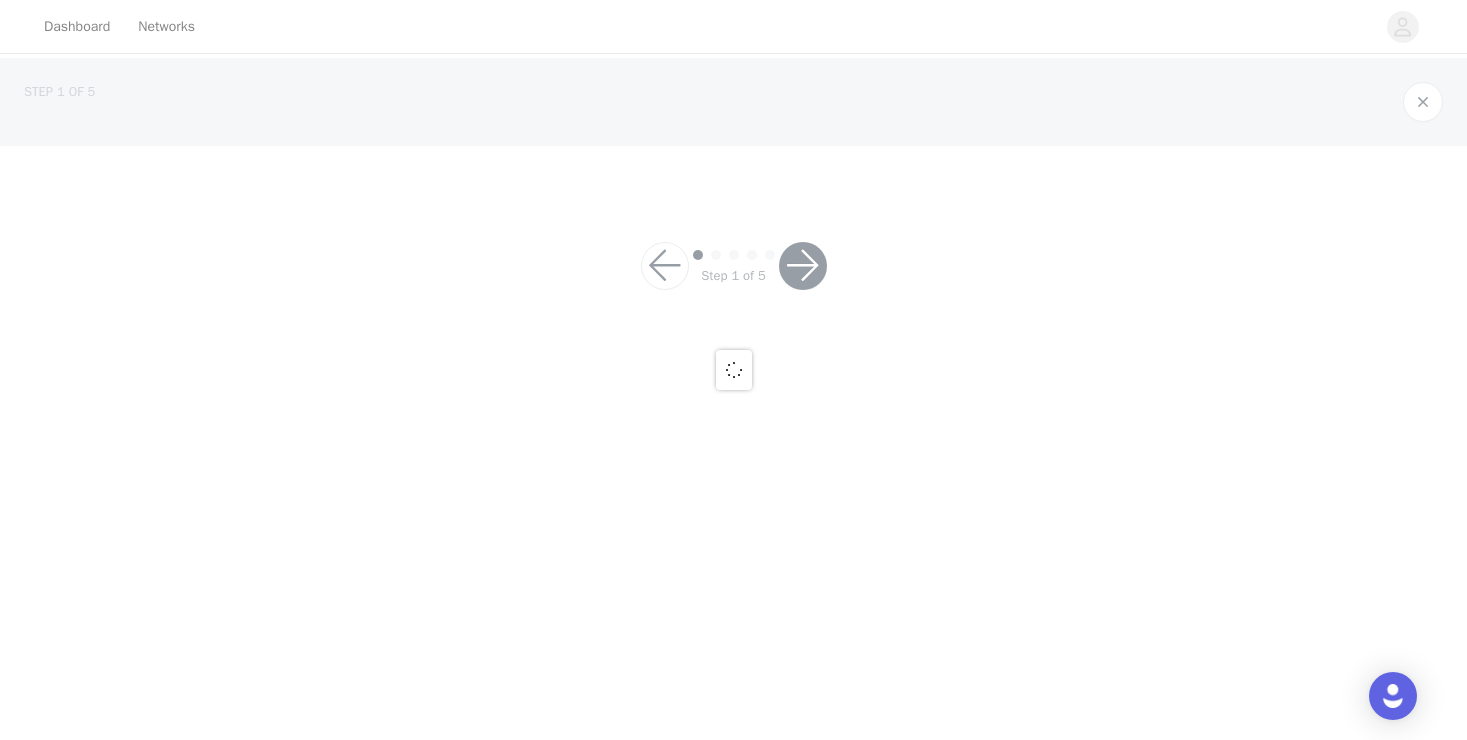 scroll, scrollTop: 0, scrollLeft: 0, axis: both 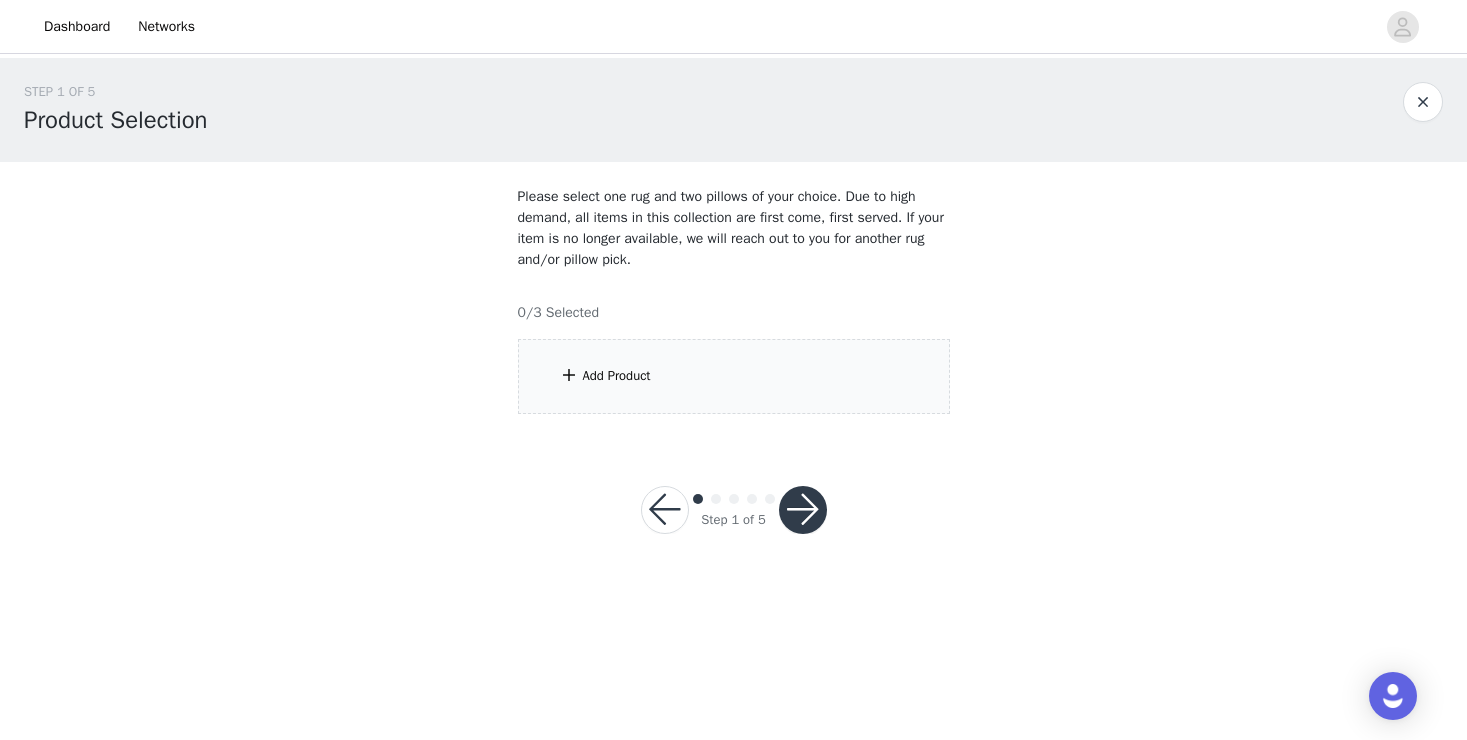 click on "Add Product" at bounding box center (734, 376) 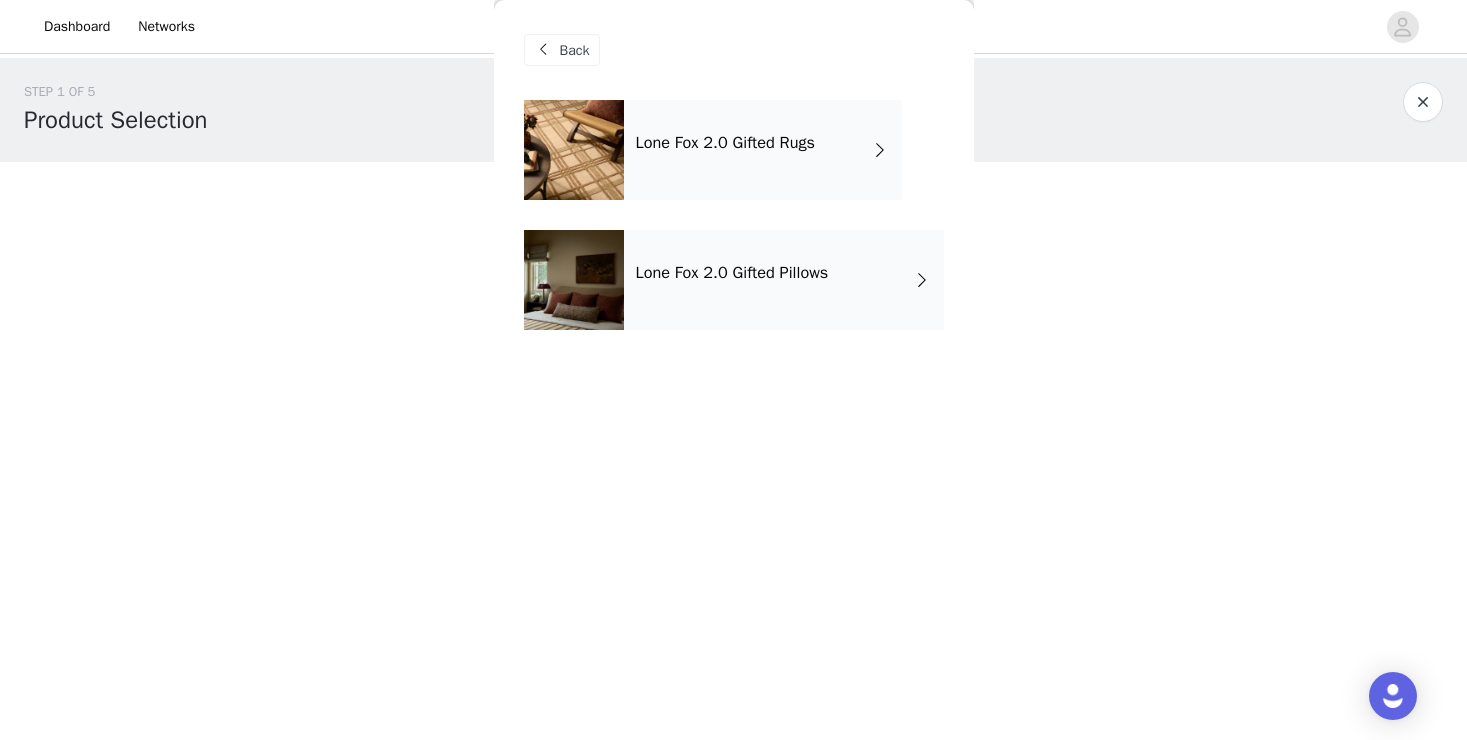 click on "Lone Fox 2.0 Gifted Rugs" at bounding box center (763, 150) 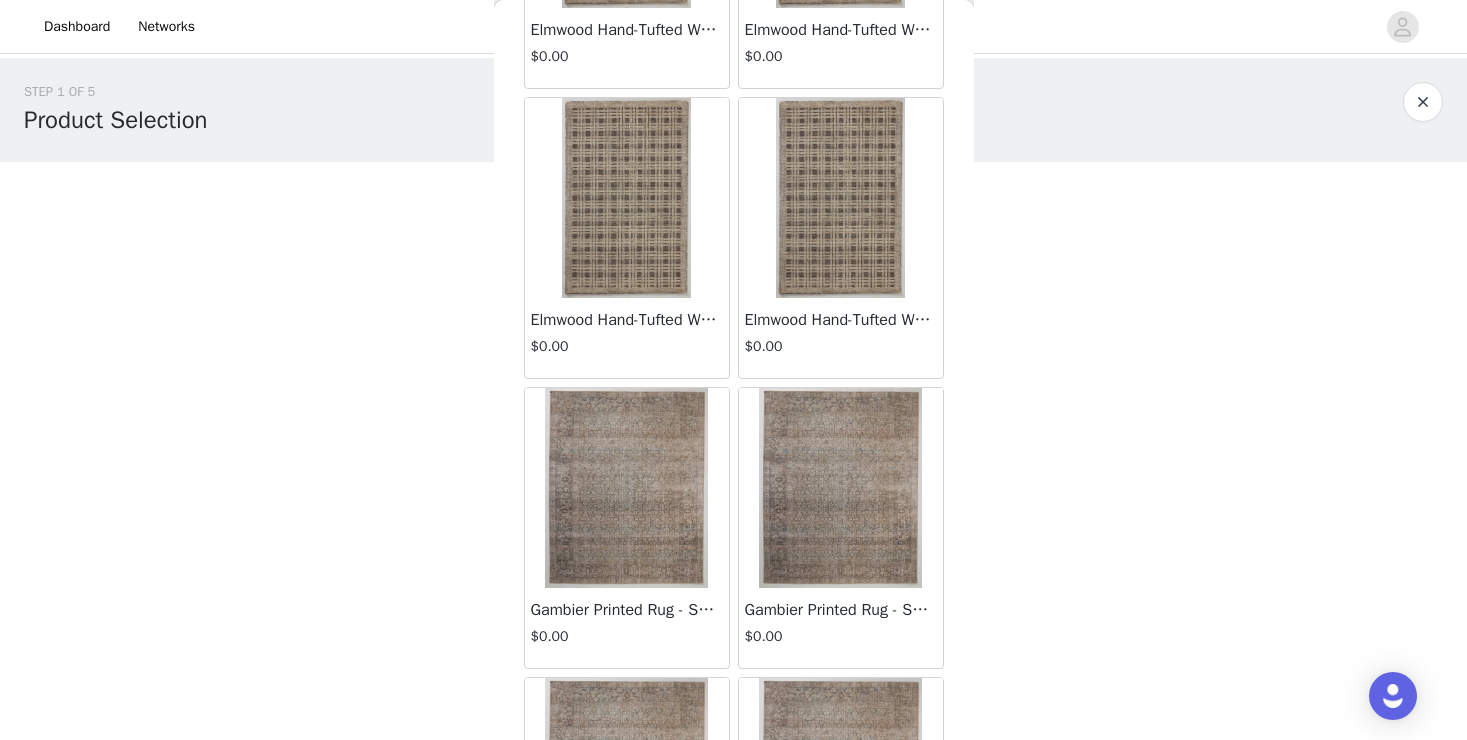 scroll, scrollTop: 1705, scrollLeft: 0, axis: vertical 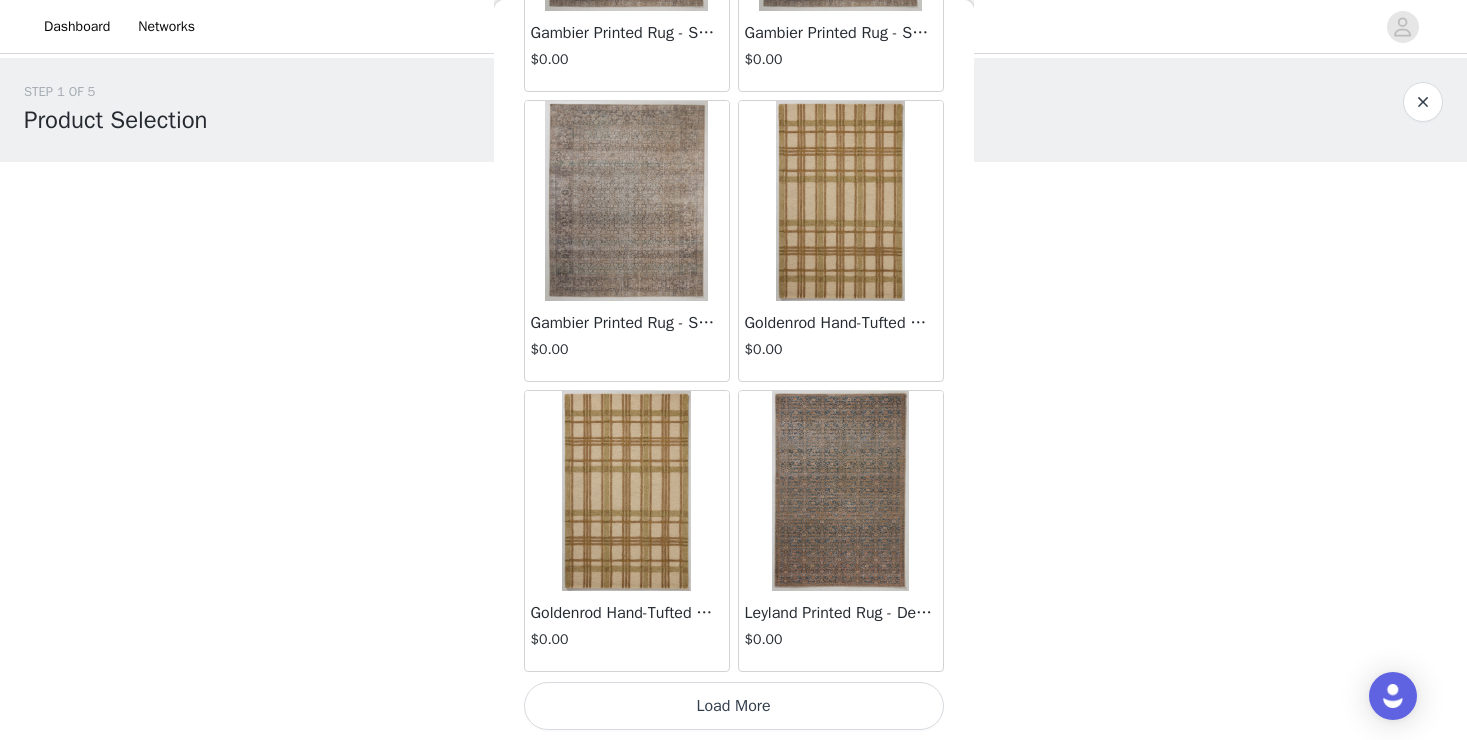 click on "Load More" at bounding box center (734, 706) 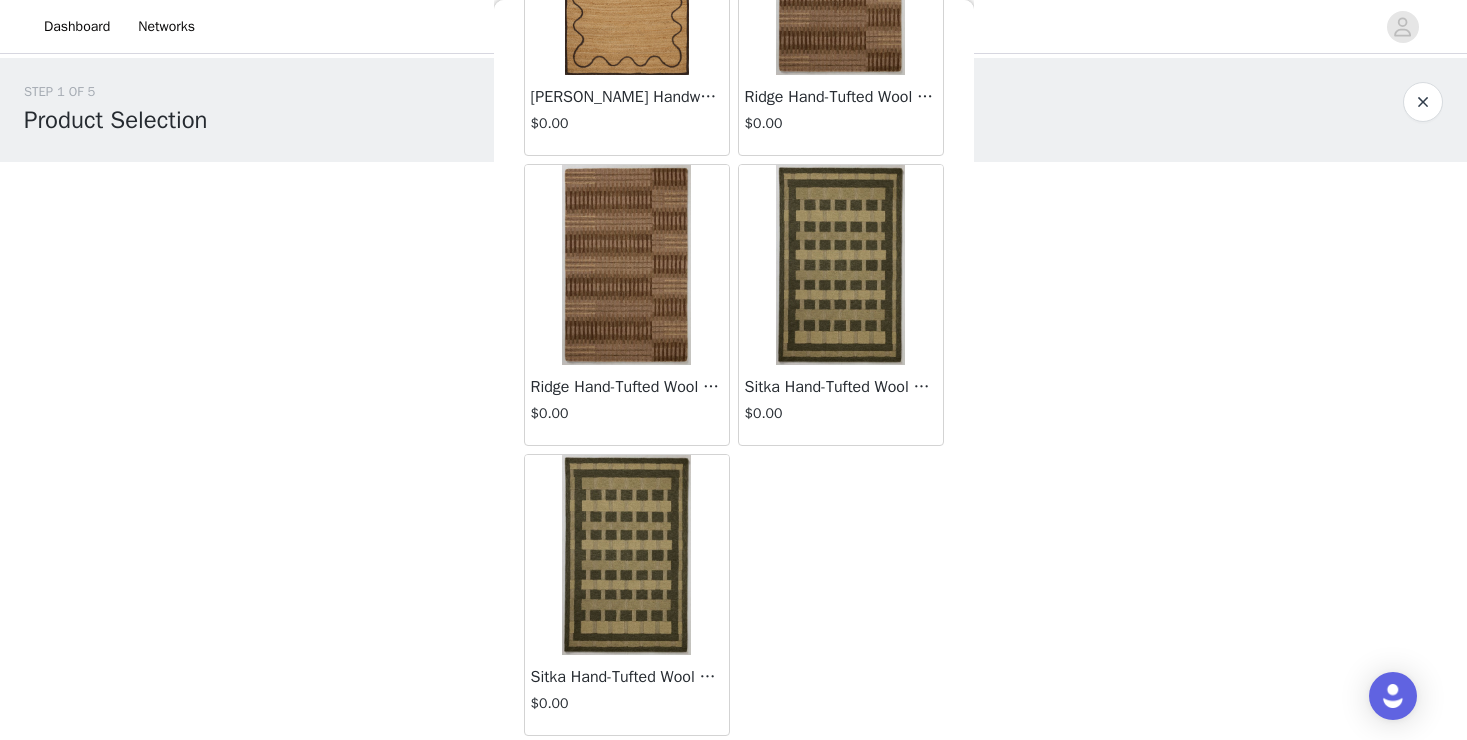 scroll, scrollTop: 3996, scrollLeft: 0, axis: vertical 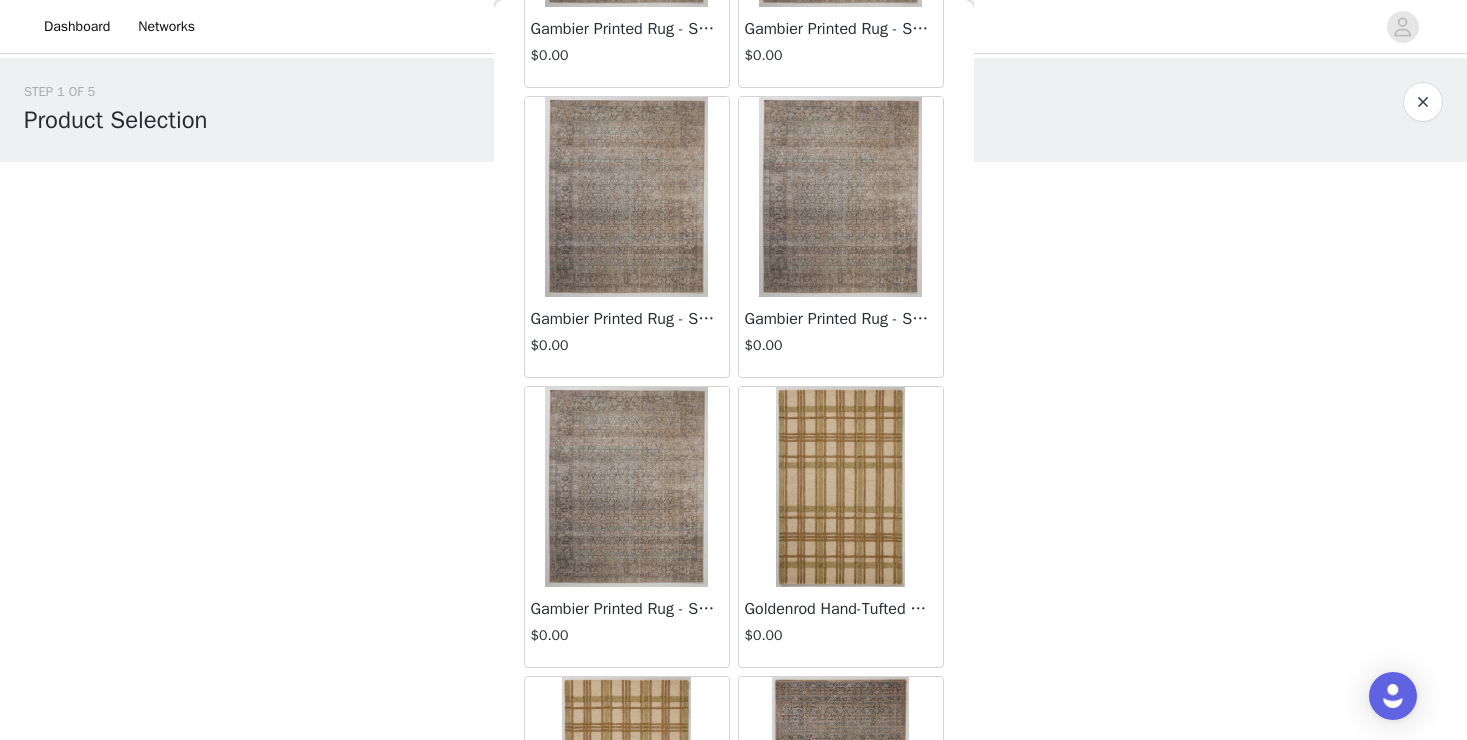 click at bounding box center [626, 197] 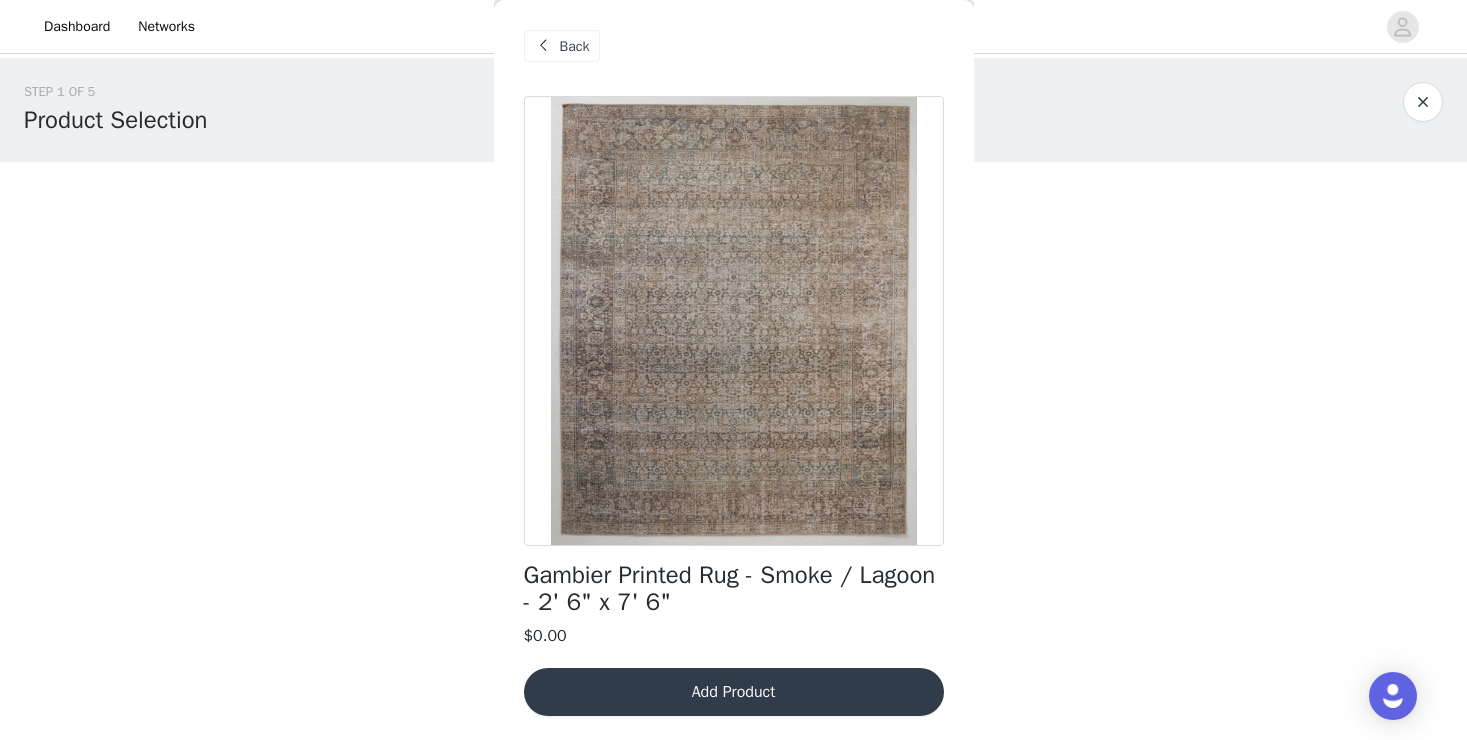 scroll, scrollTop: 4, scrollLeft: 0, axis: vertical 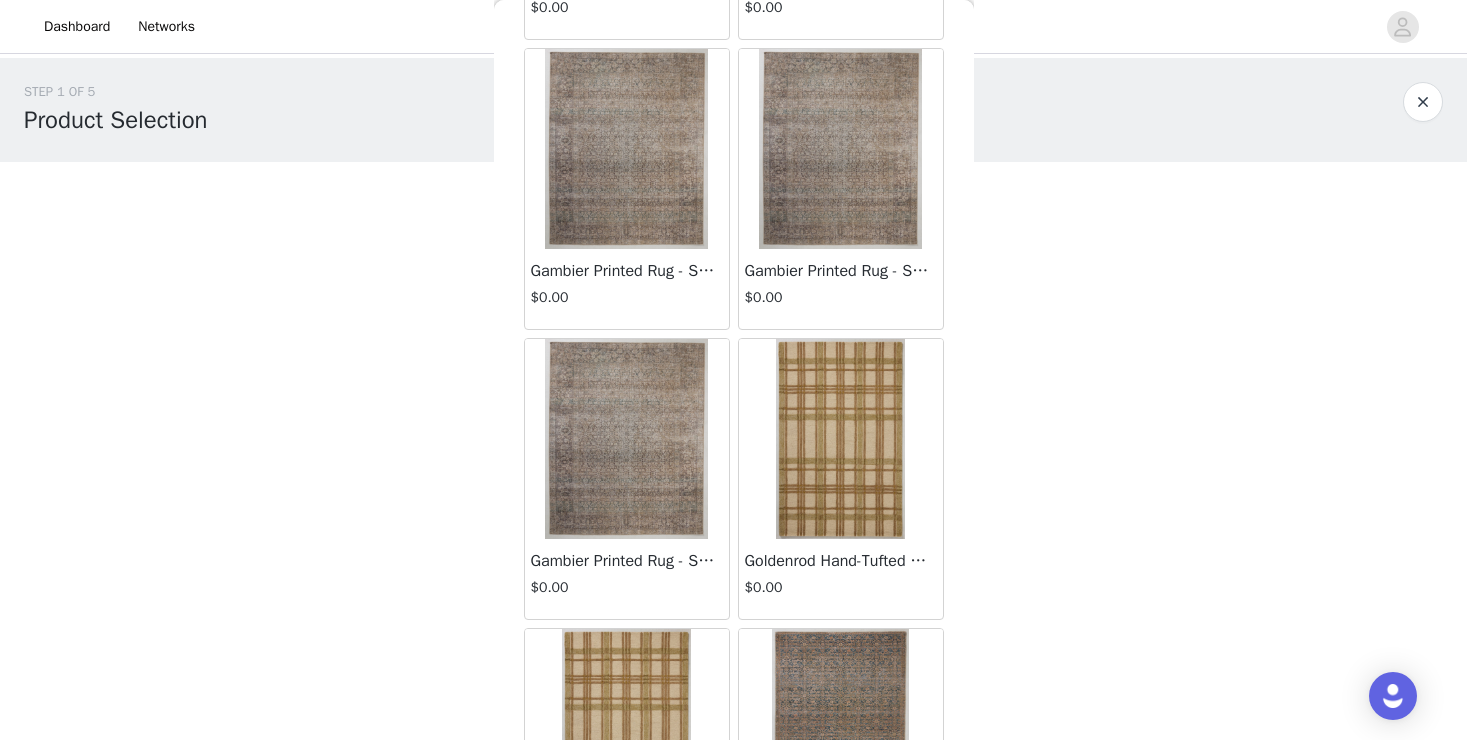 click at bounding box center [626, 439] 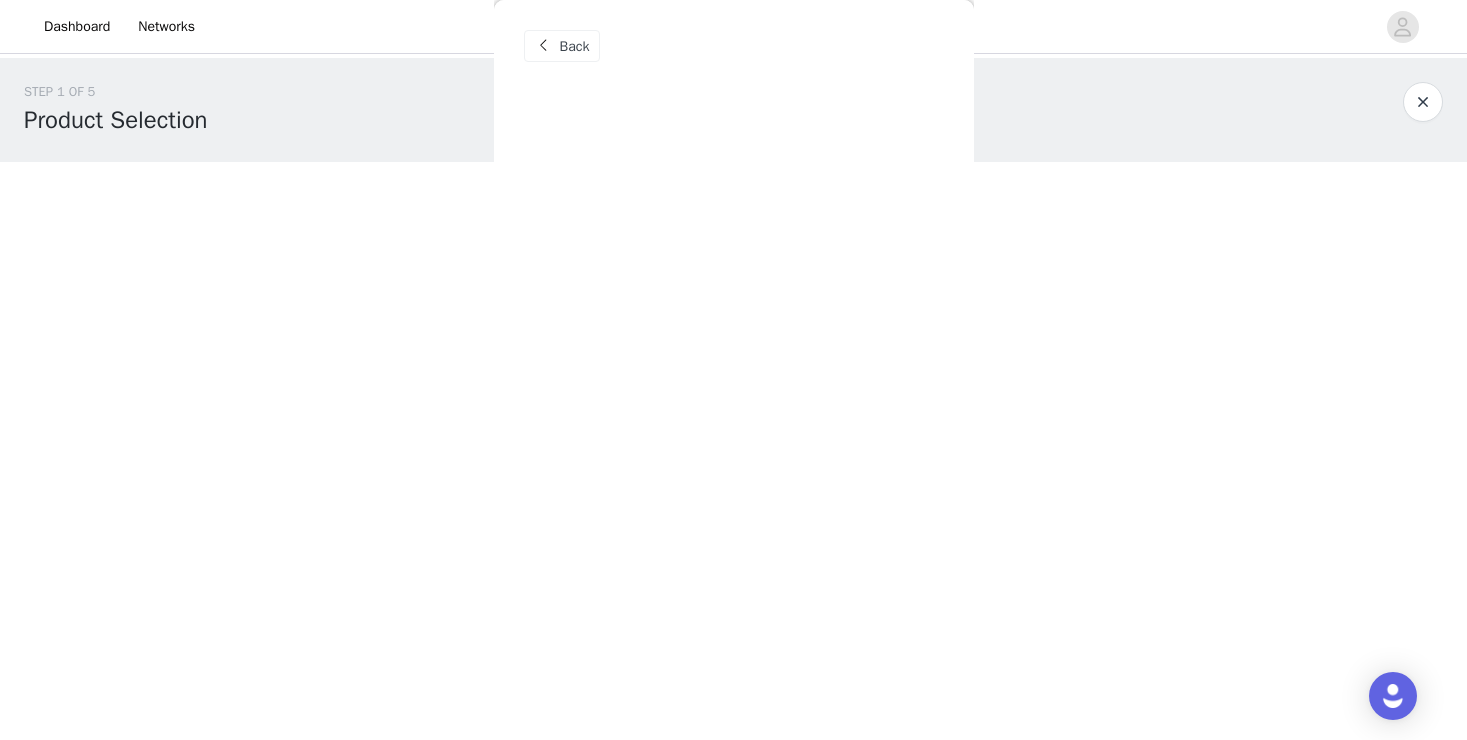 scroll, scrollTop: 4, scrollLeft: 0, axis: vertical 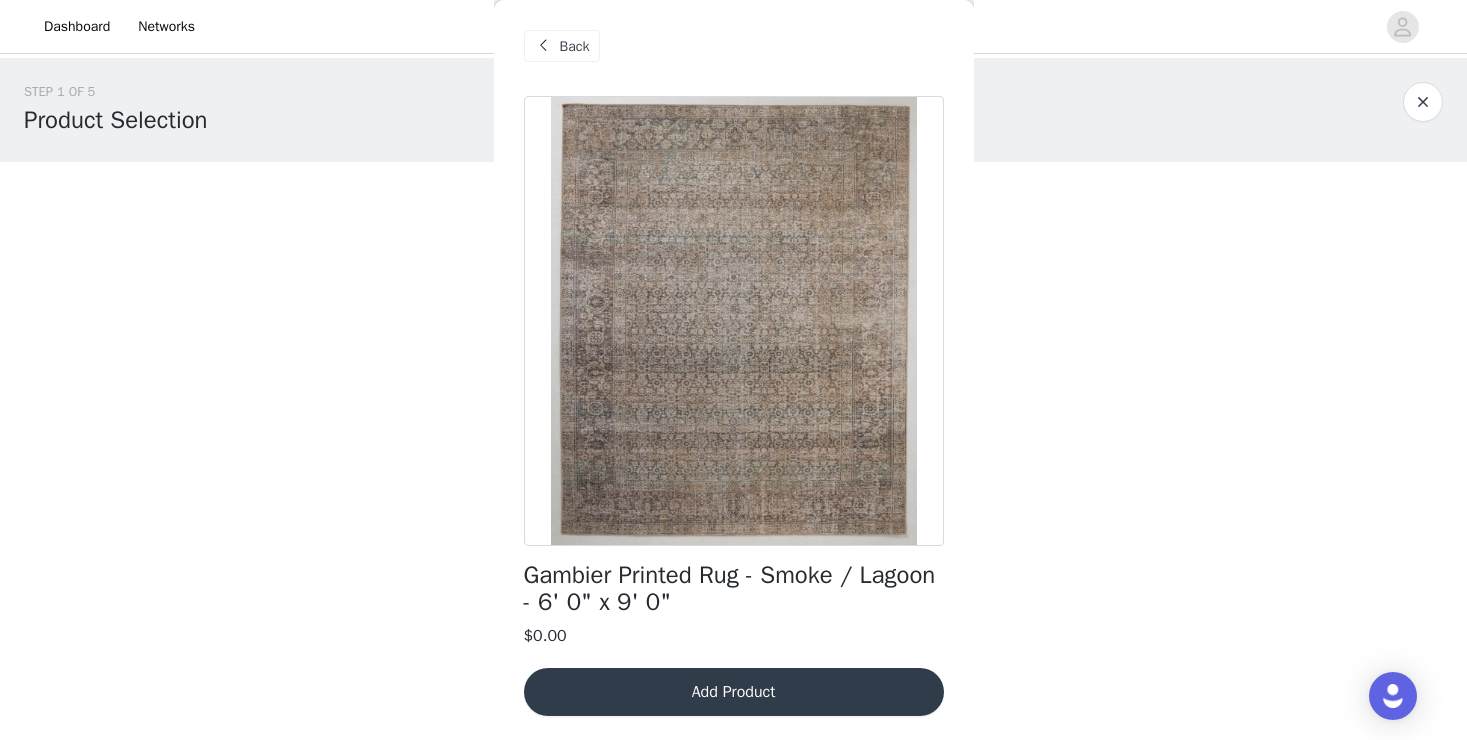 click on "Back" at bounding box center (575, 46) 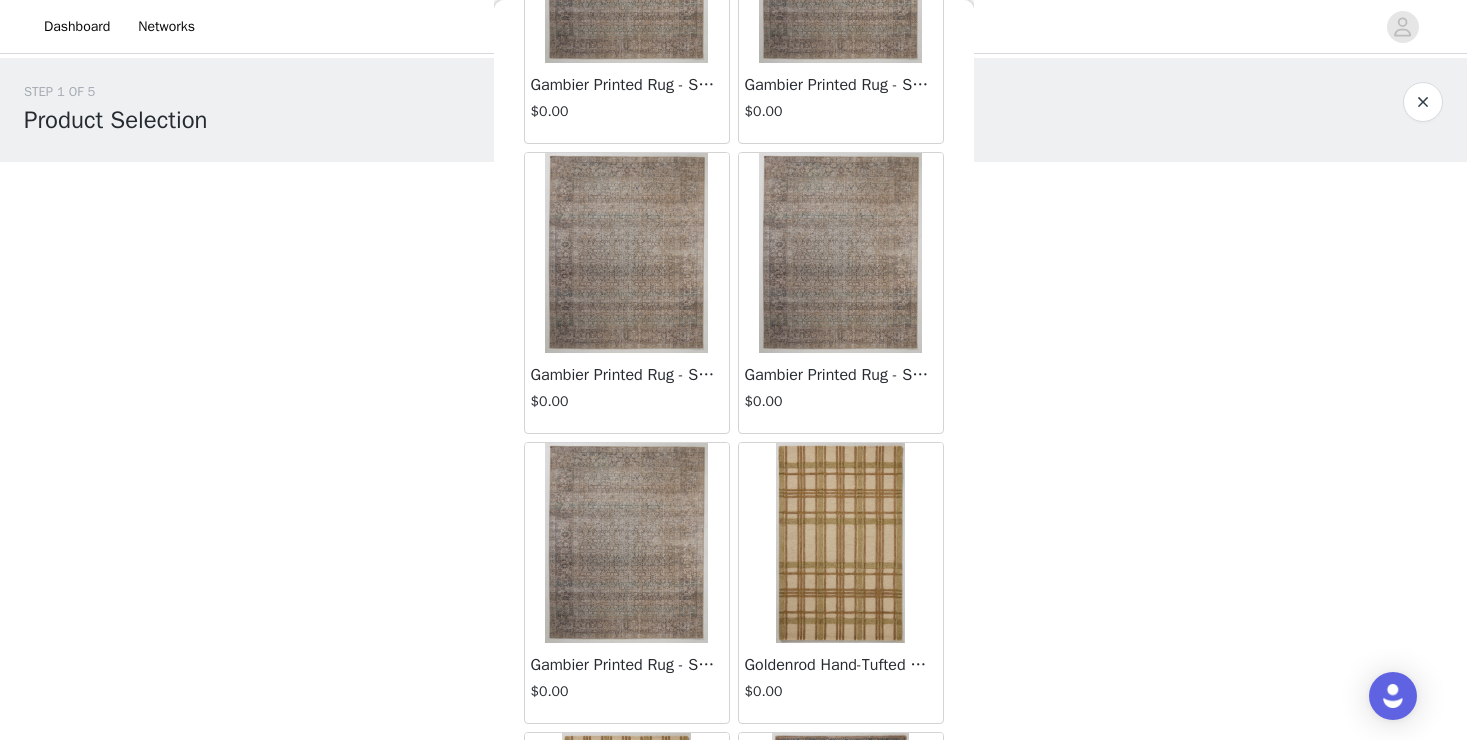 click at bounding box center [840, 253] 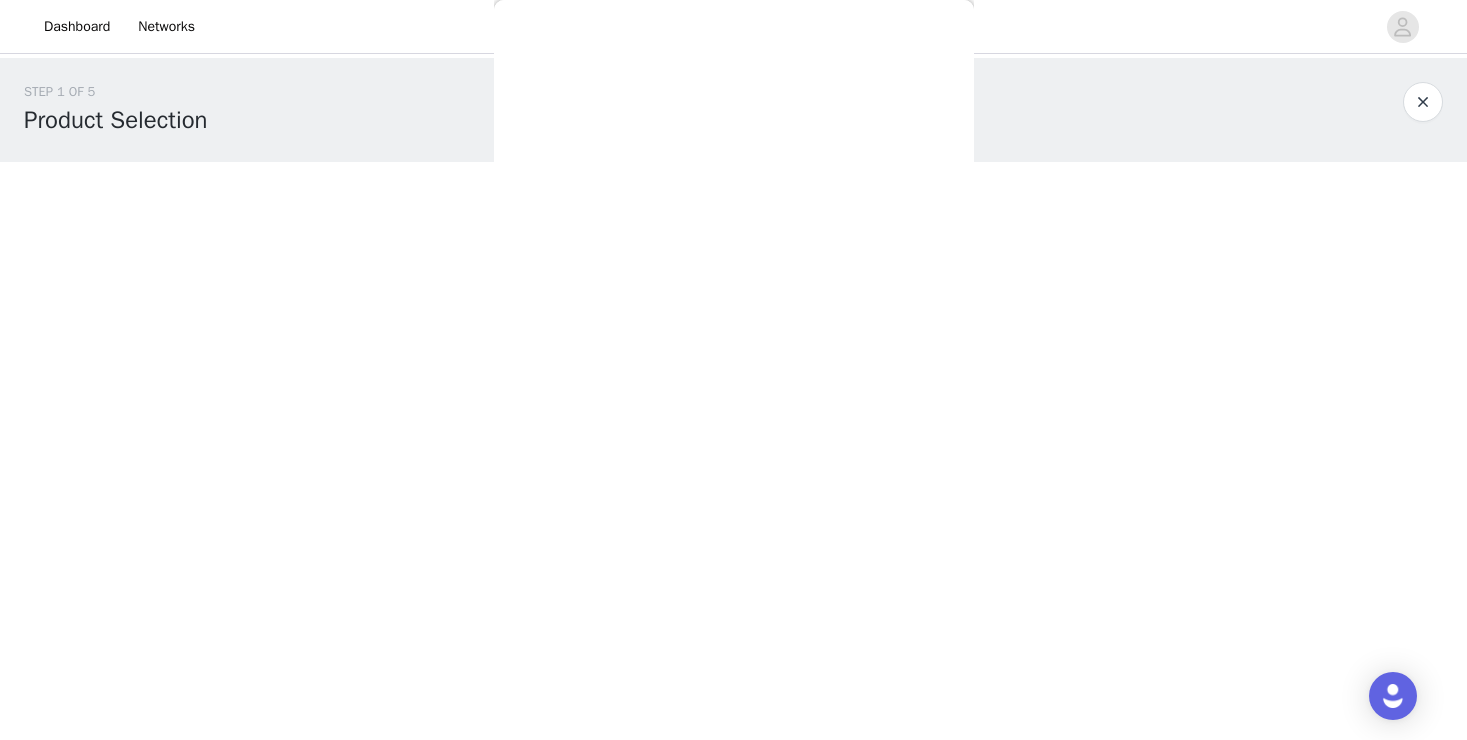 scroll, scrollTop: 4, scrollLeft: 0, axis: vertical 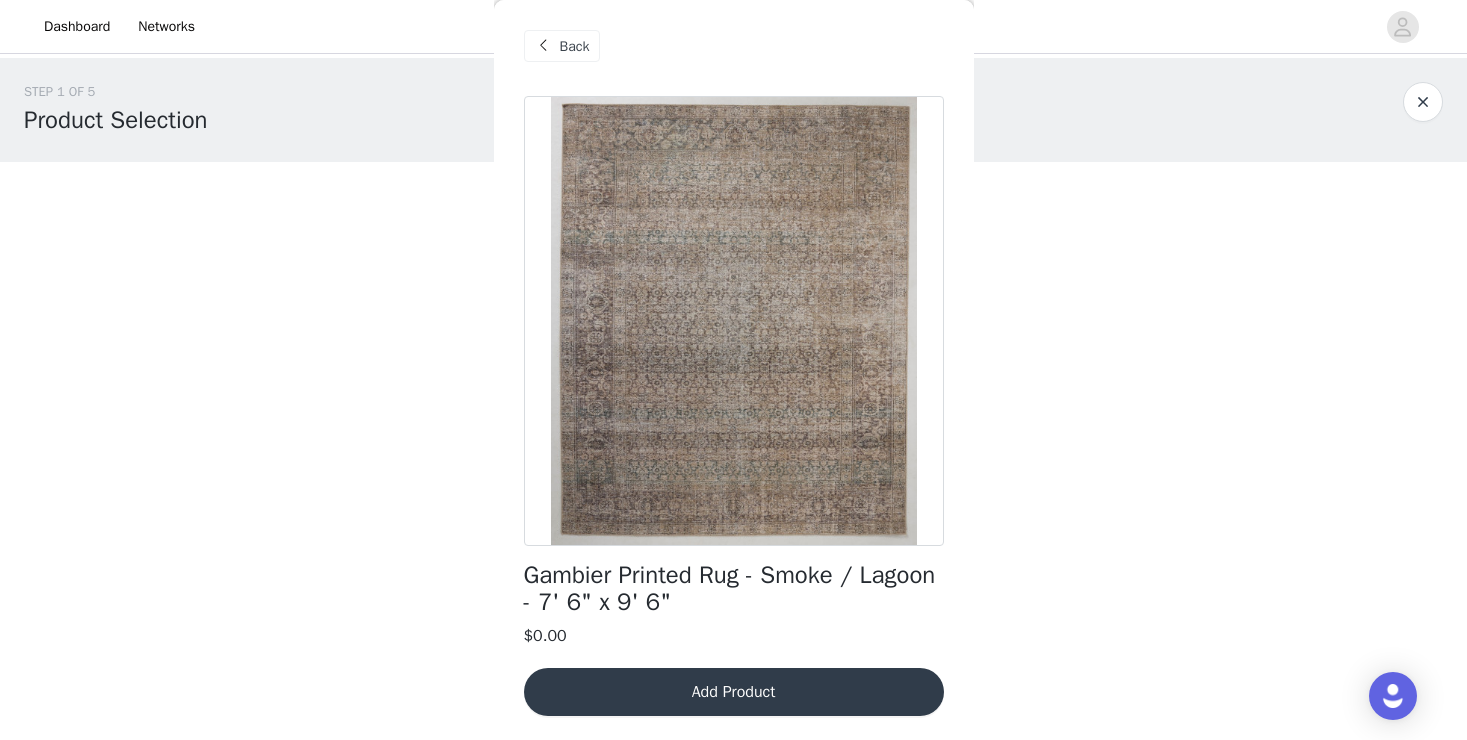 click on "Back" at bounding box center (575, 46) 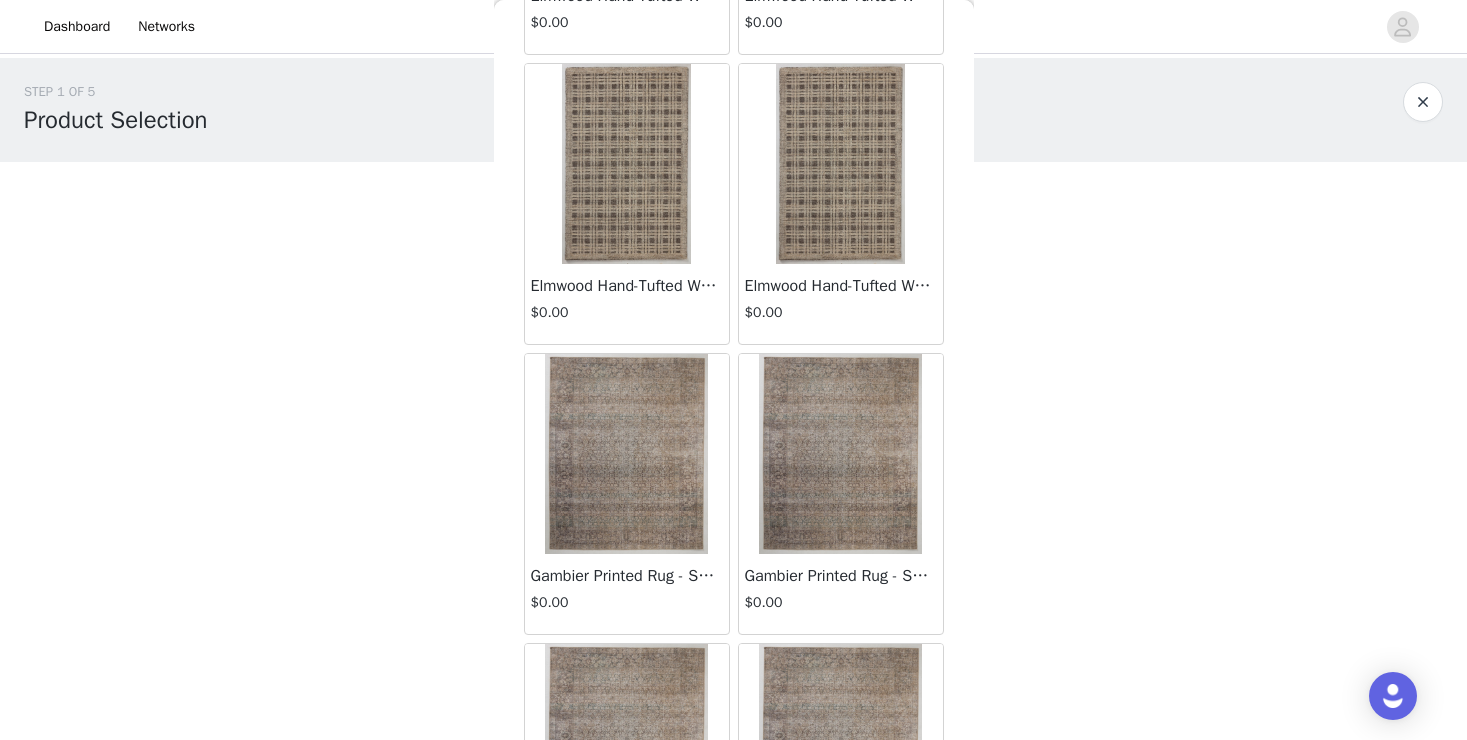 scroll, scrollTop: 1773, scrollLeft: 0, axis: vertical 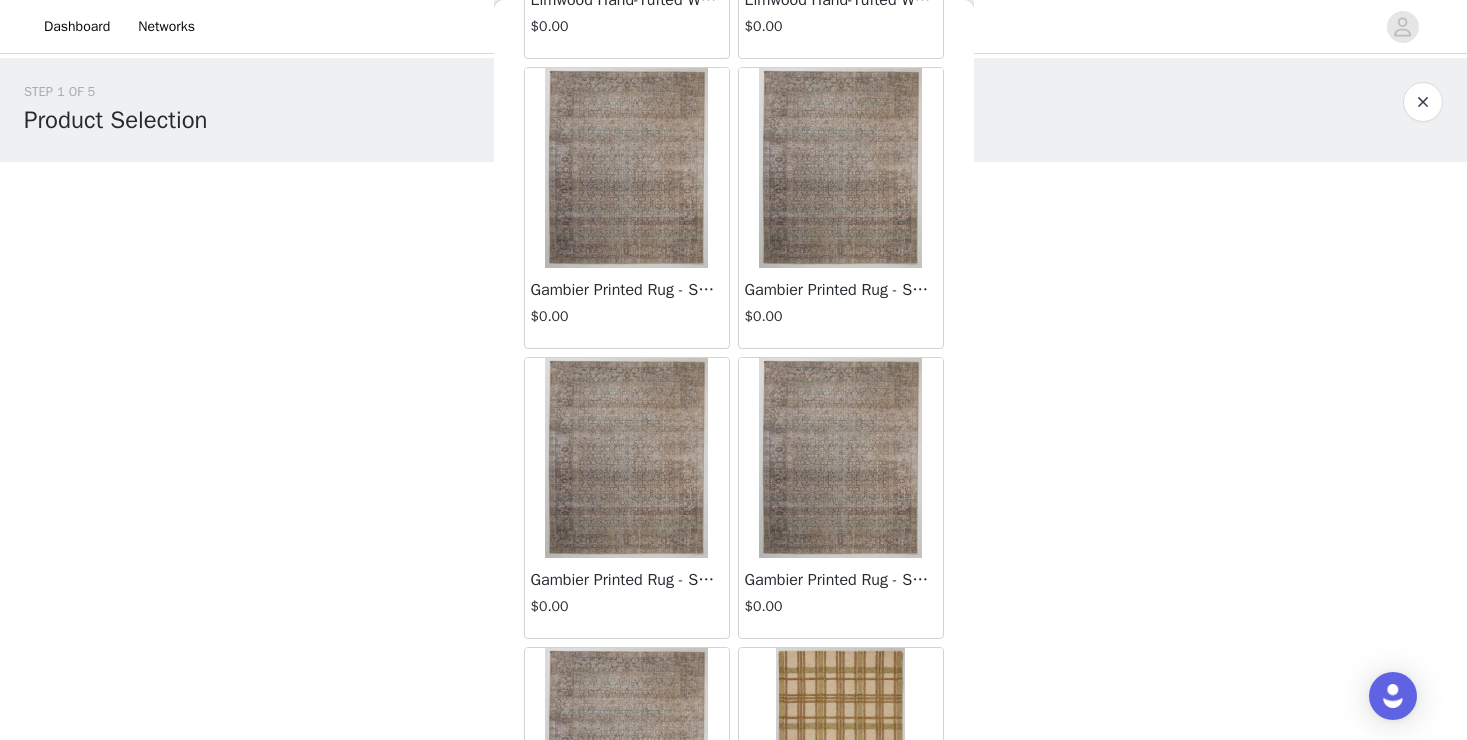click at bounding box center [840, 168] 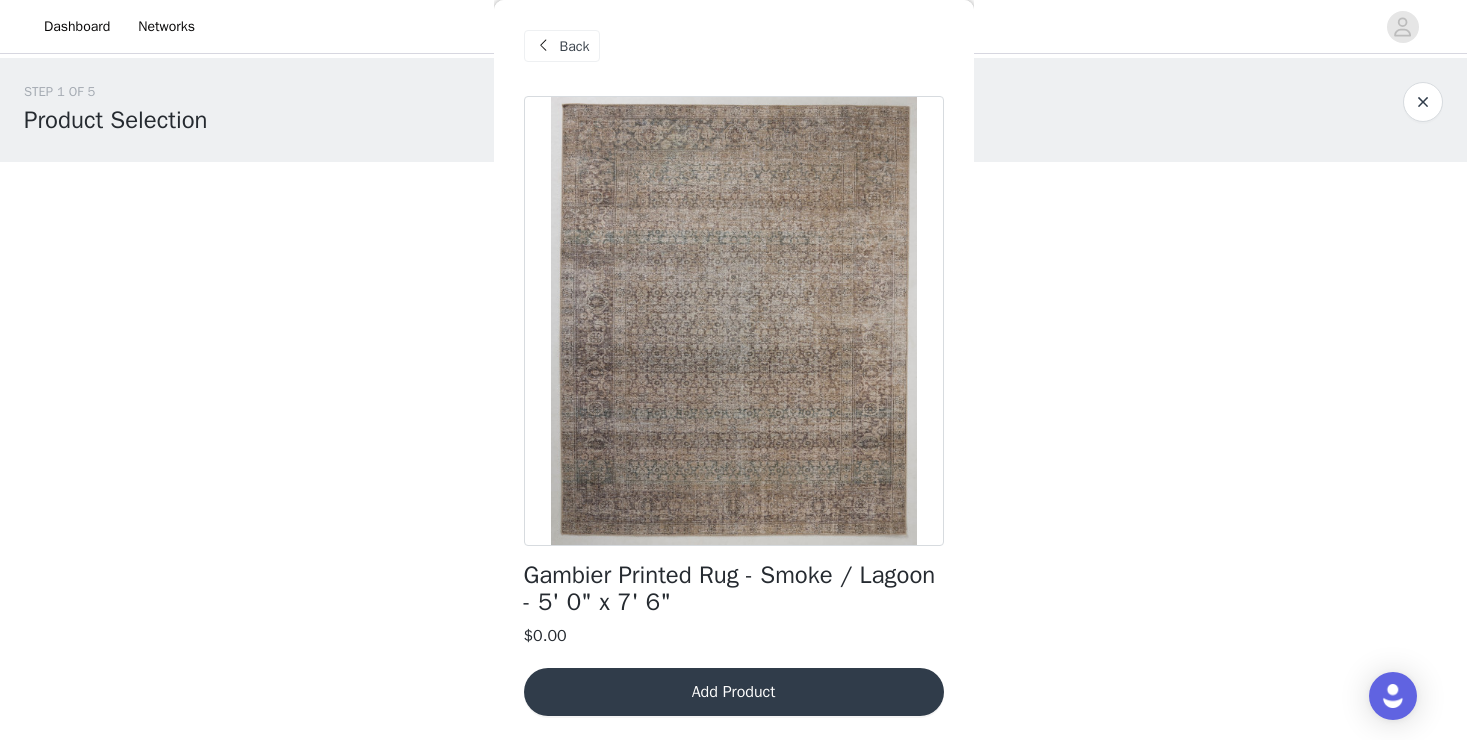 scroll, scrollTop: 4, scrollLeft: 0, axis: vertical 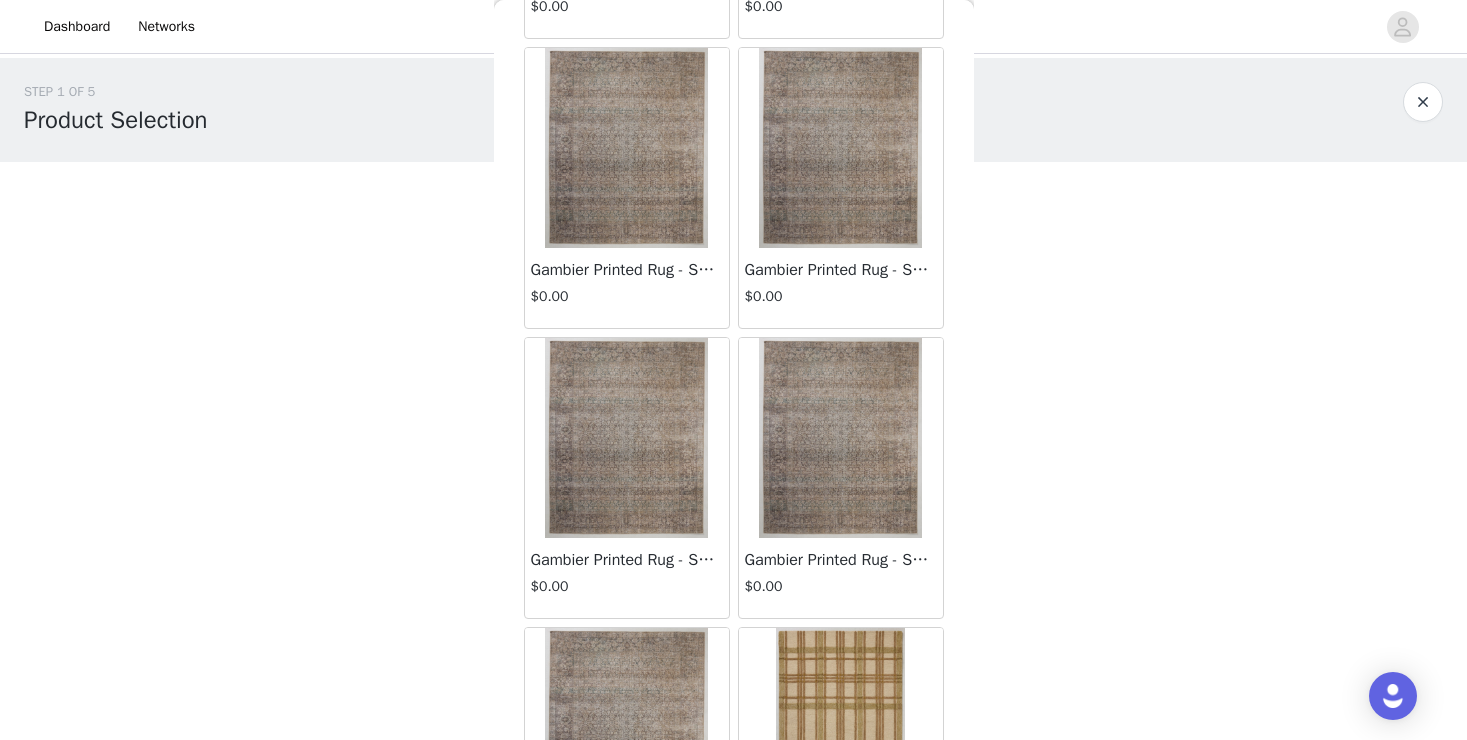 click at bounding box center (626, 438) 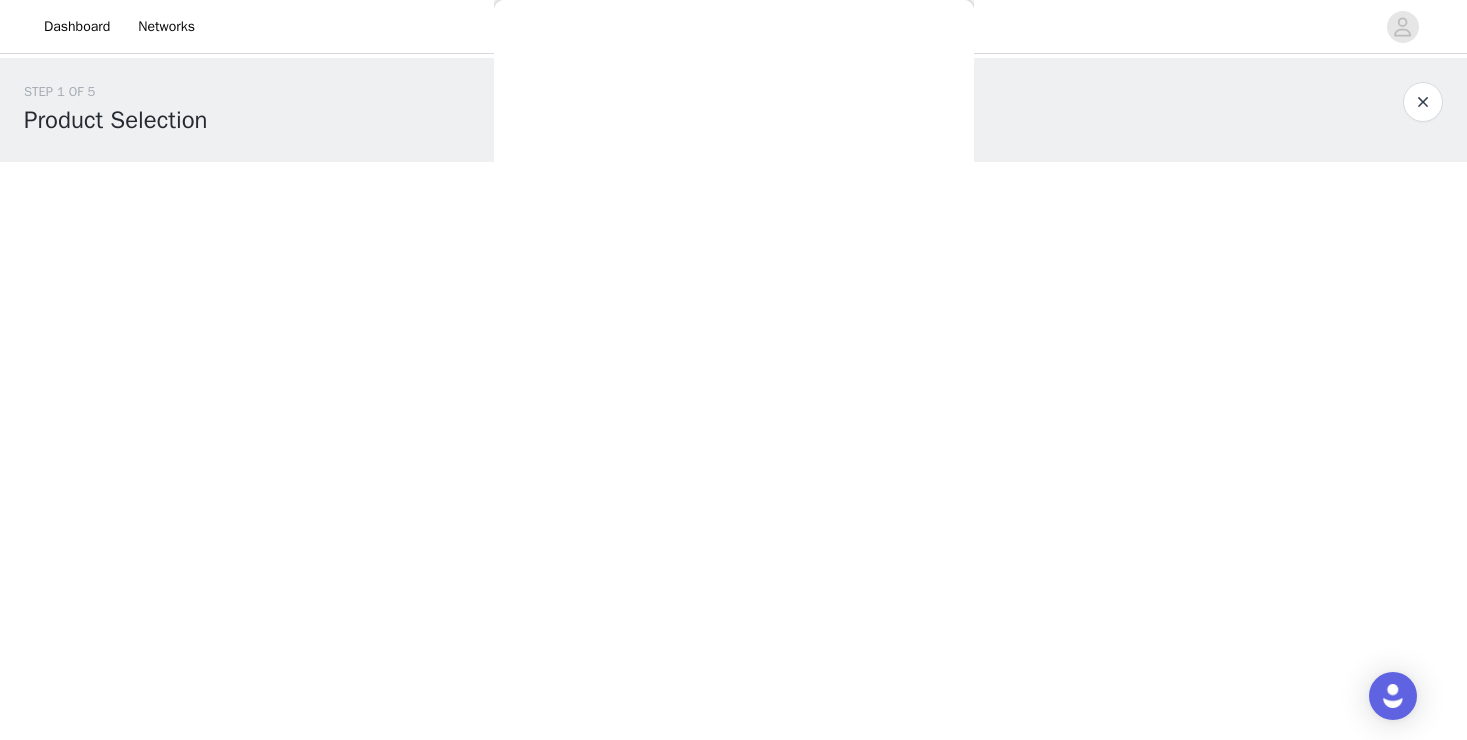 scroll, scrollTop: 4, scrollLeft: 0, axis: vertical 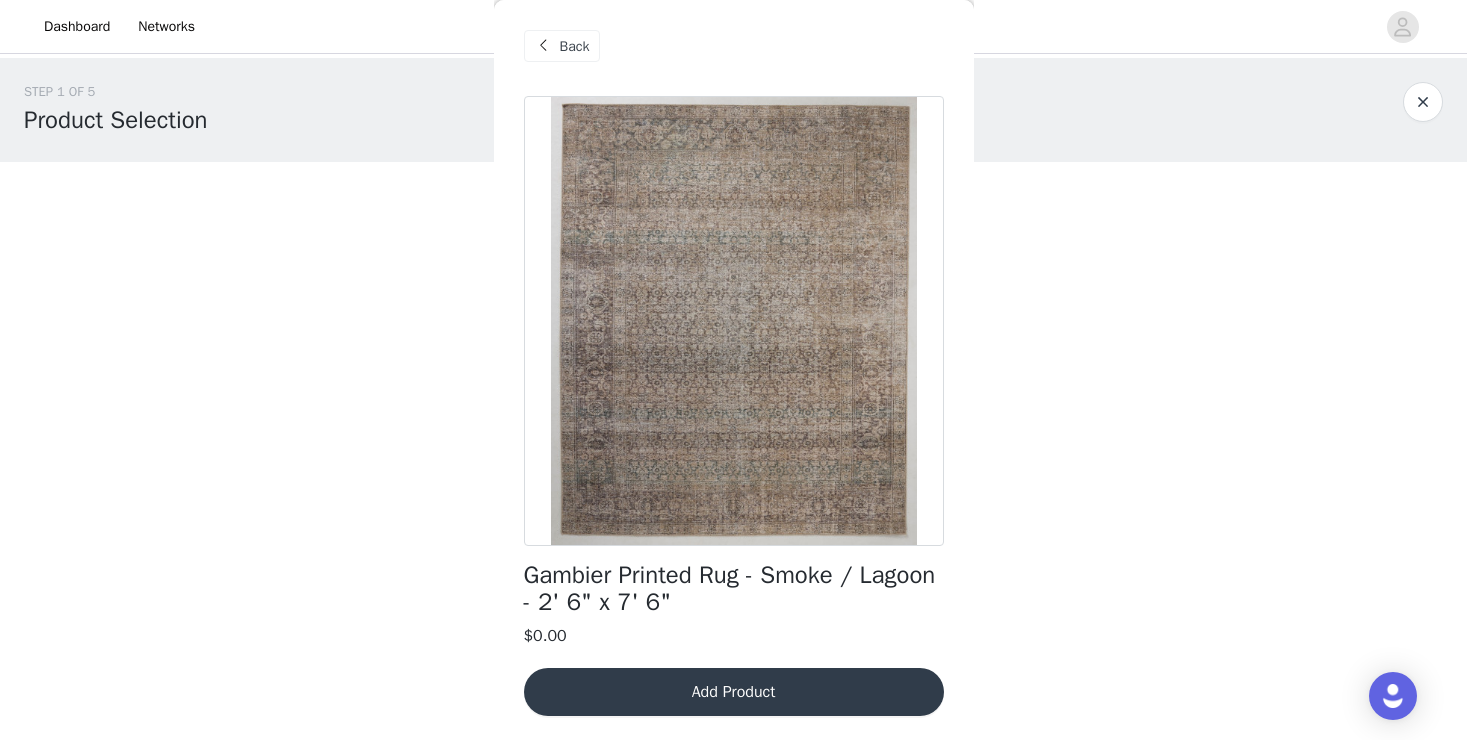 click on "Back" at bounding box center (575, 46) 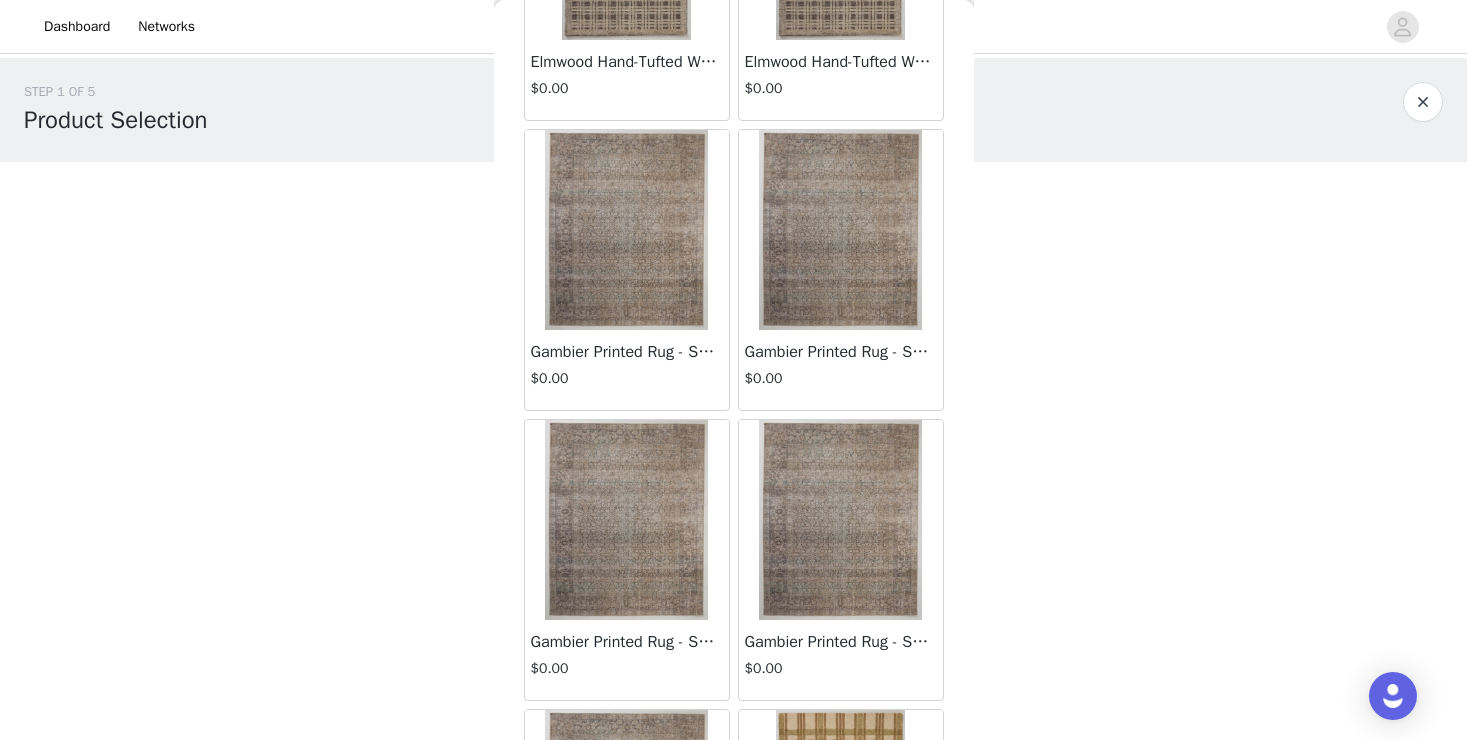 scroll, scrollTop: 1536, scrollLeft: 0, axis: vertical 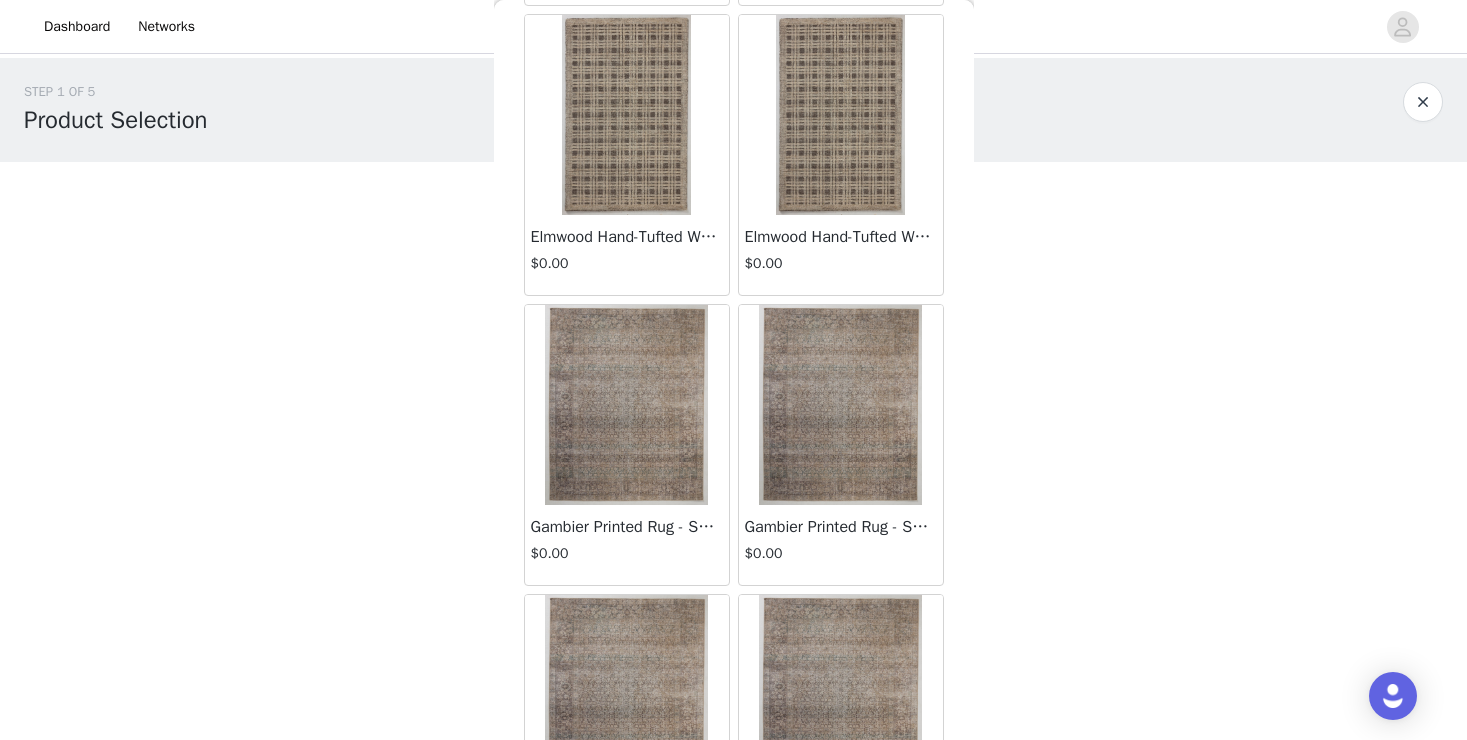 click at bounding box center (626, 405) 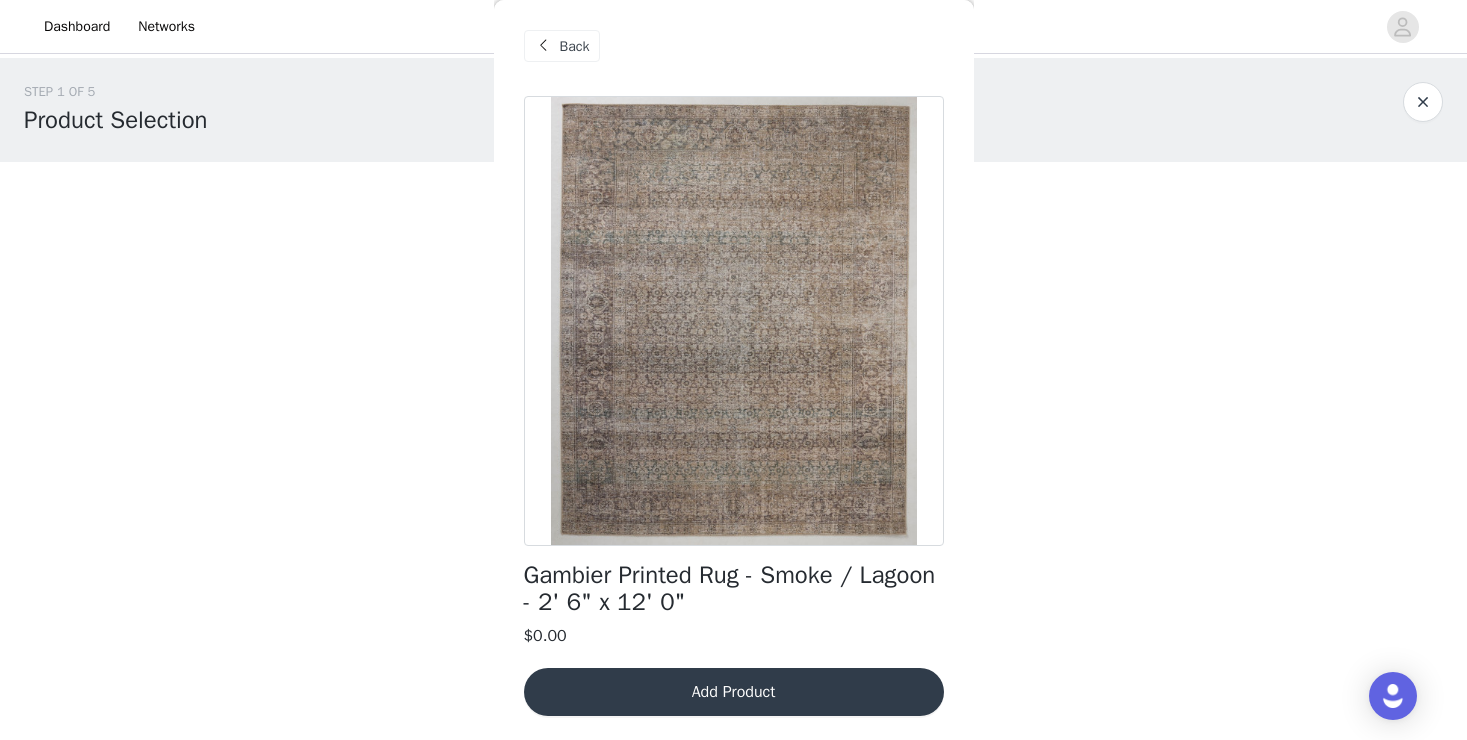 scroll, scrollTop: 4, scrollLeft: 0, axis: vertical 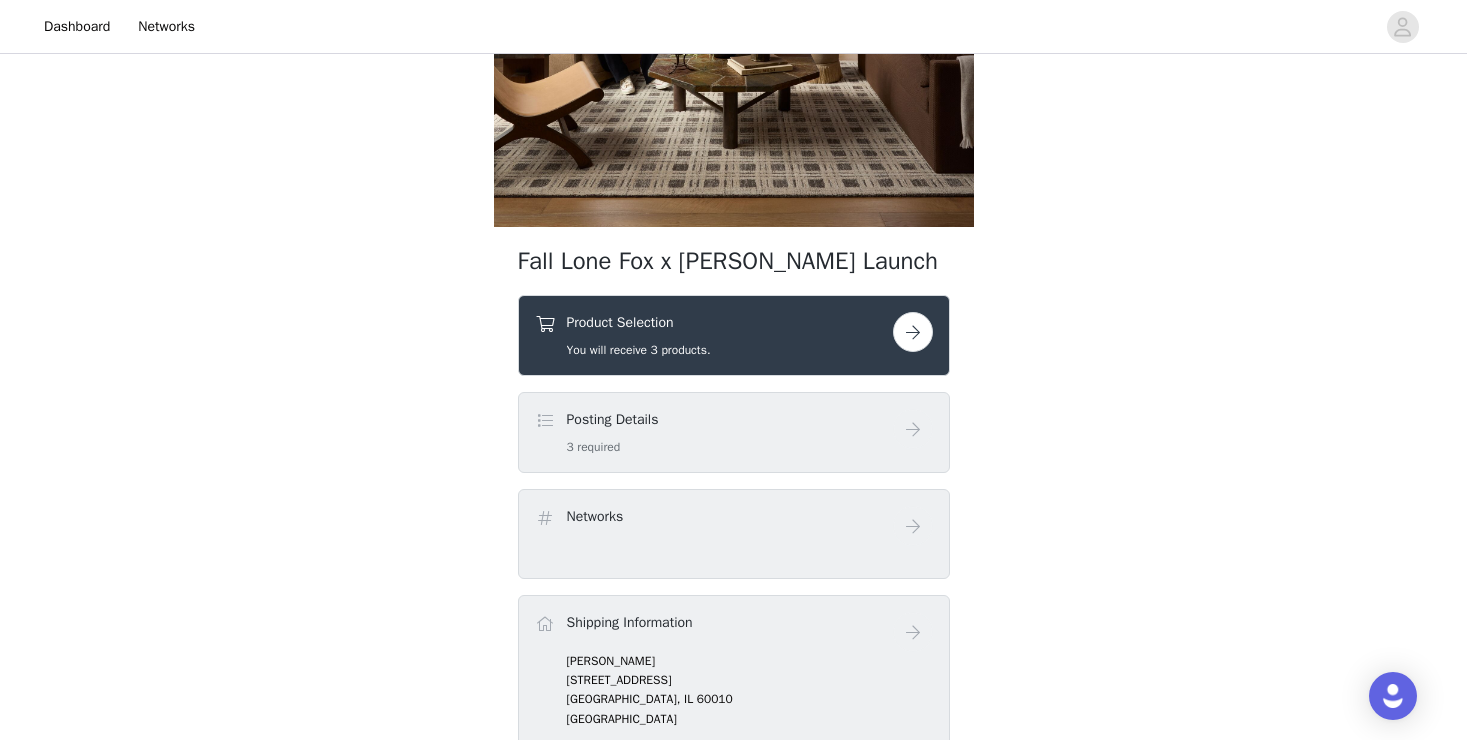 click on "Product Selection   You will receive 3 products." at bounding box center [734, 335] 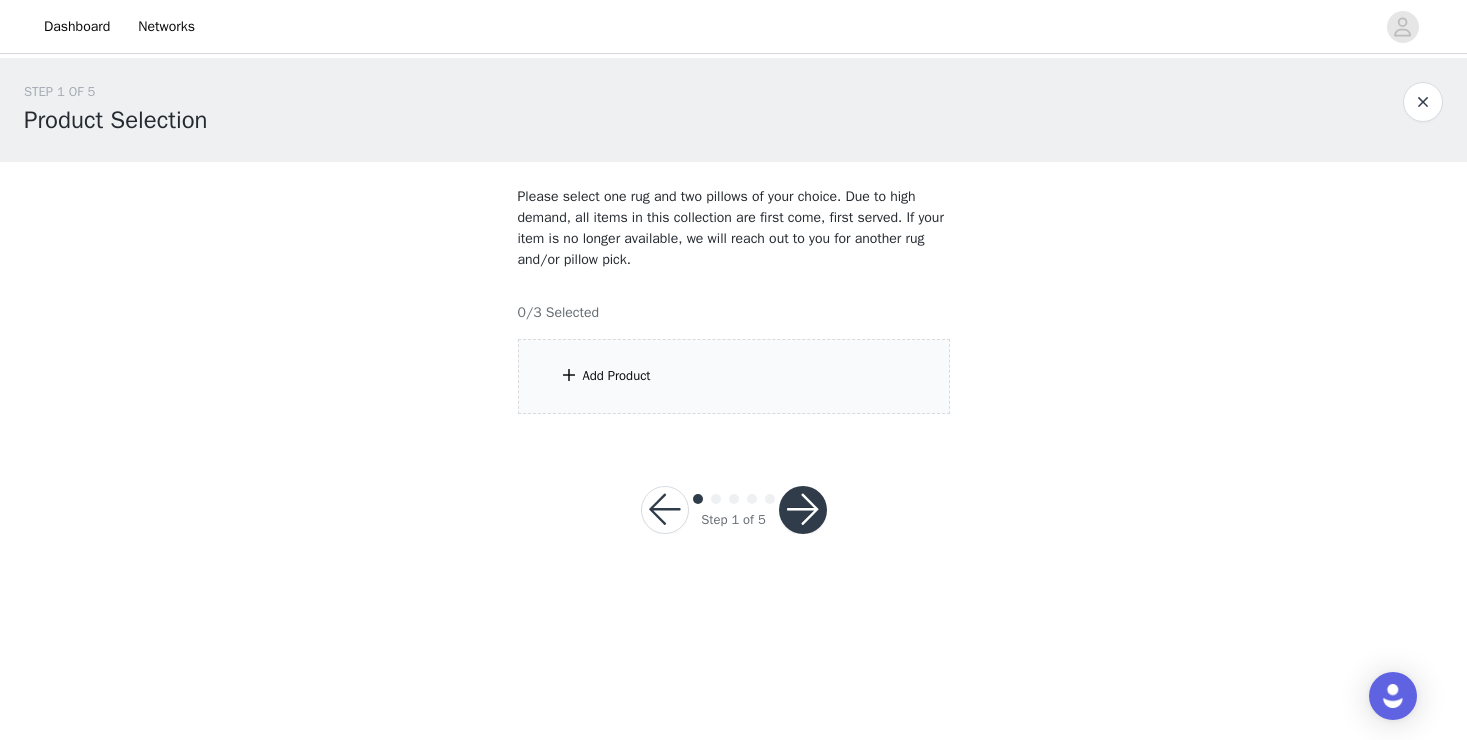 click on "Add Product" at bounding box center (734, 376) 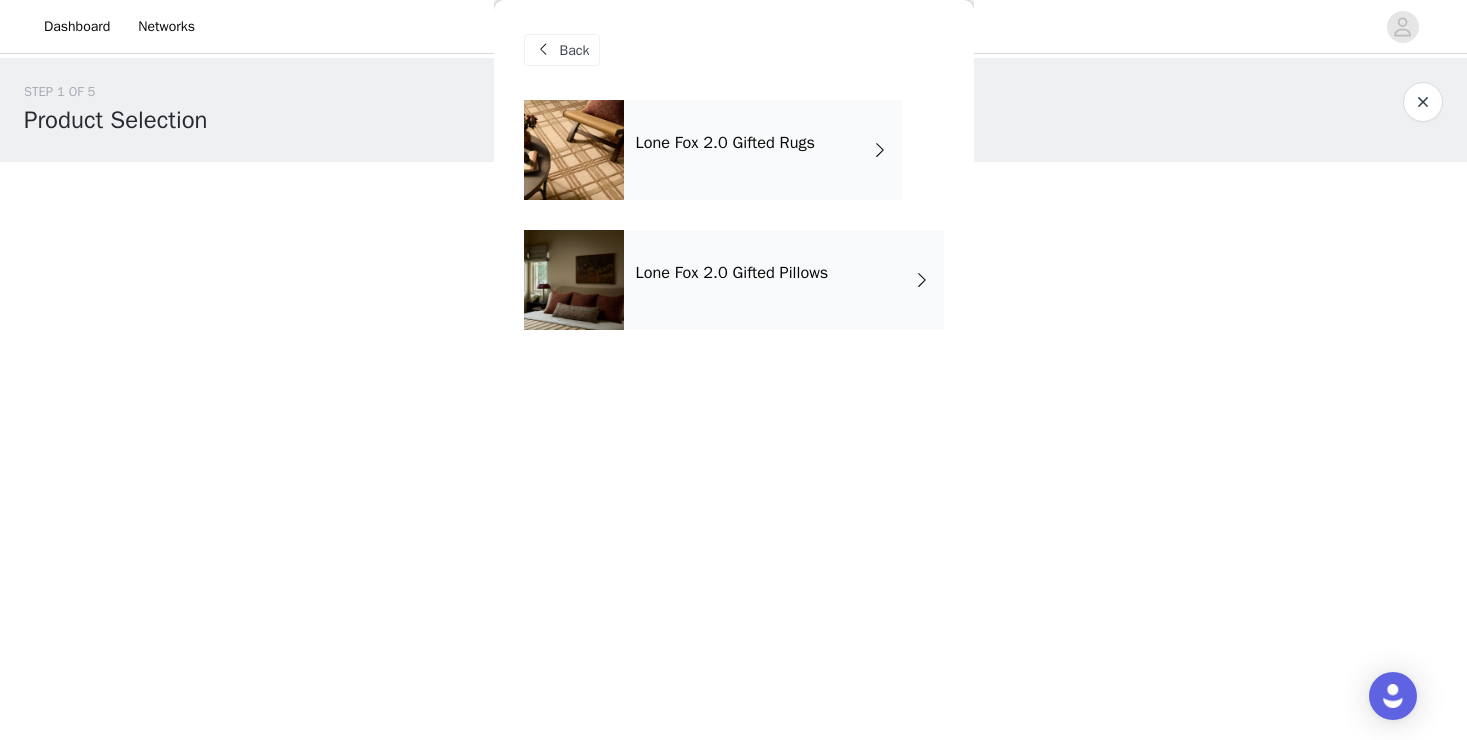 click on "Lone Fox 2.0 Gifted Rugs" at bounding box center [763, 150] 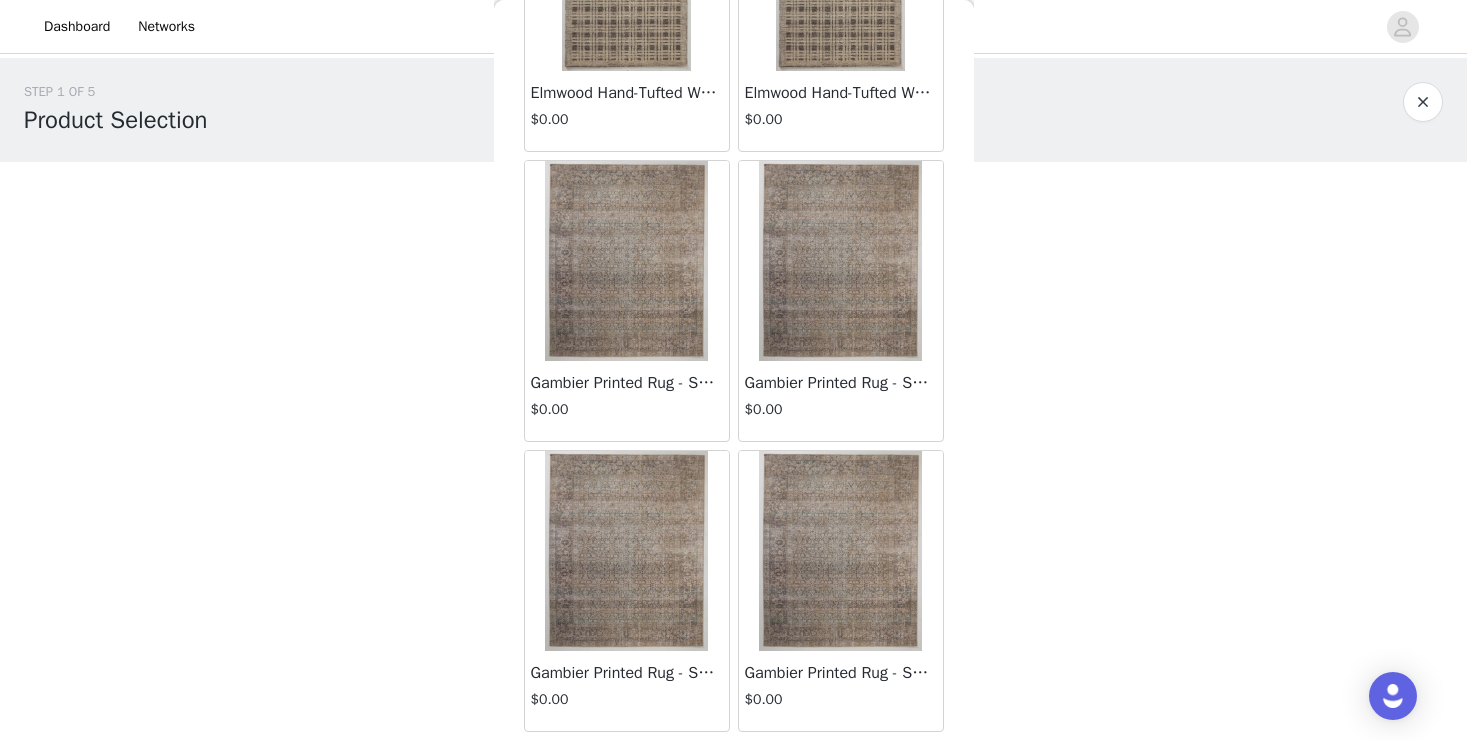 scroll, scrollTop: 1743, scrollLeft: 0, axis: vertical 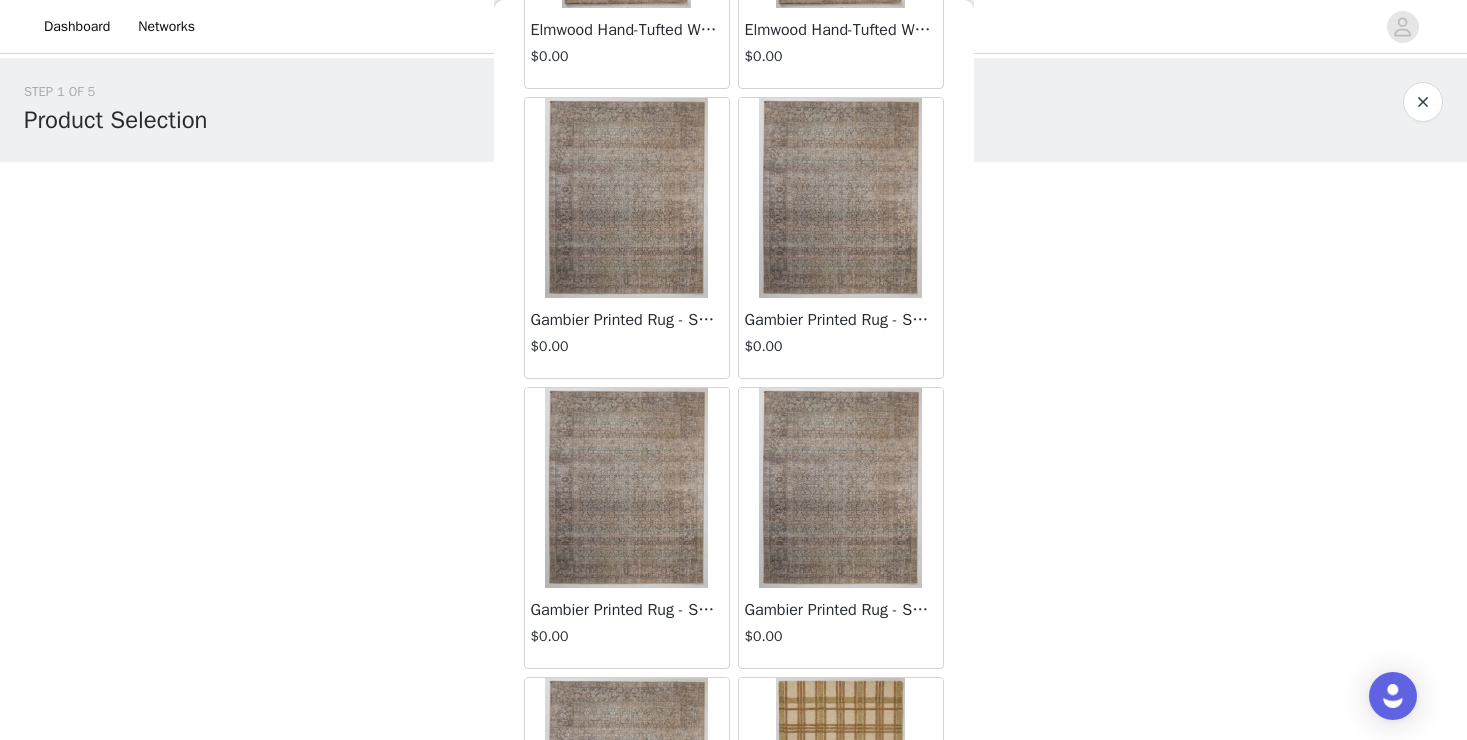 click at bounding box center (626, 198) 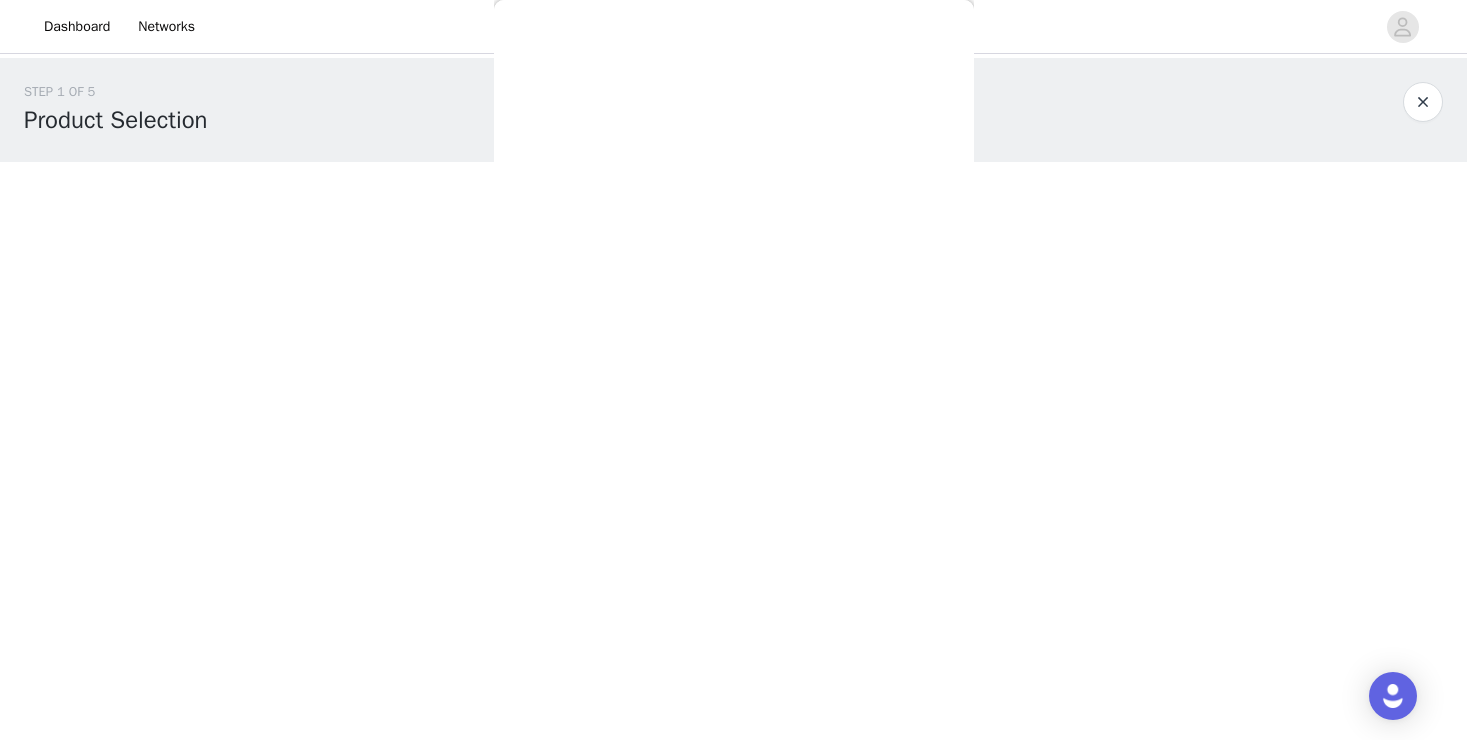 scroll, scrollTop: 4, scrollLeft: 0, axis: vertical 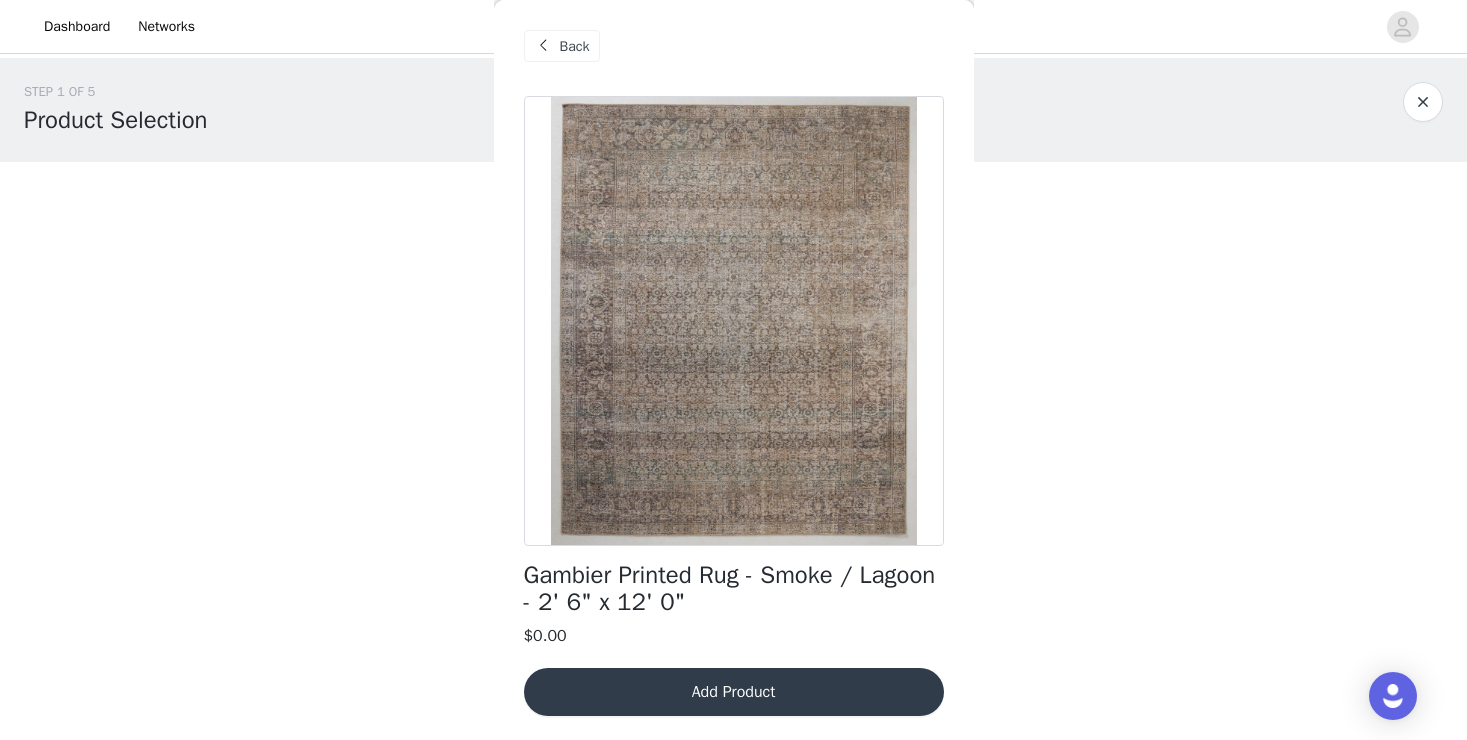 click on "Back" at bounding box center (575, 46) 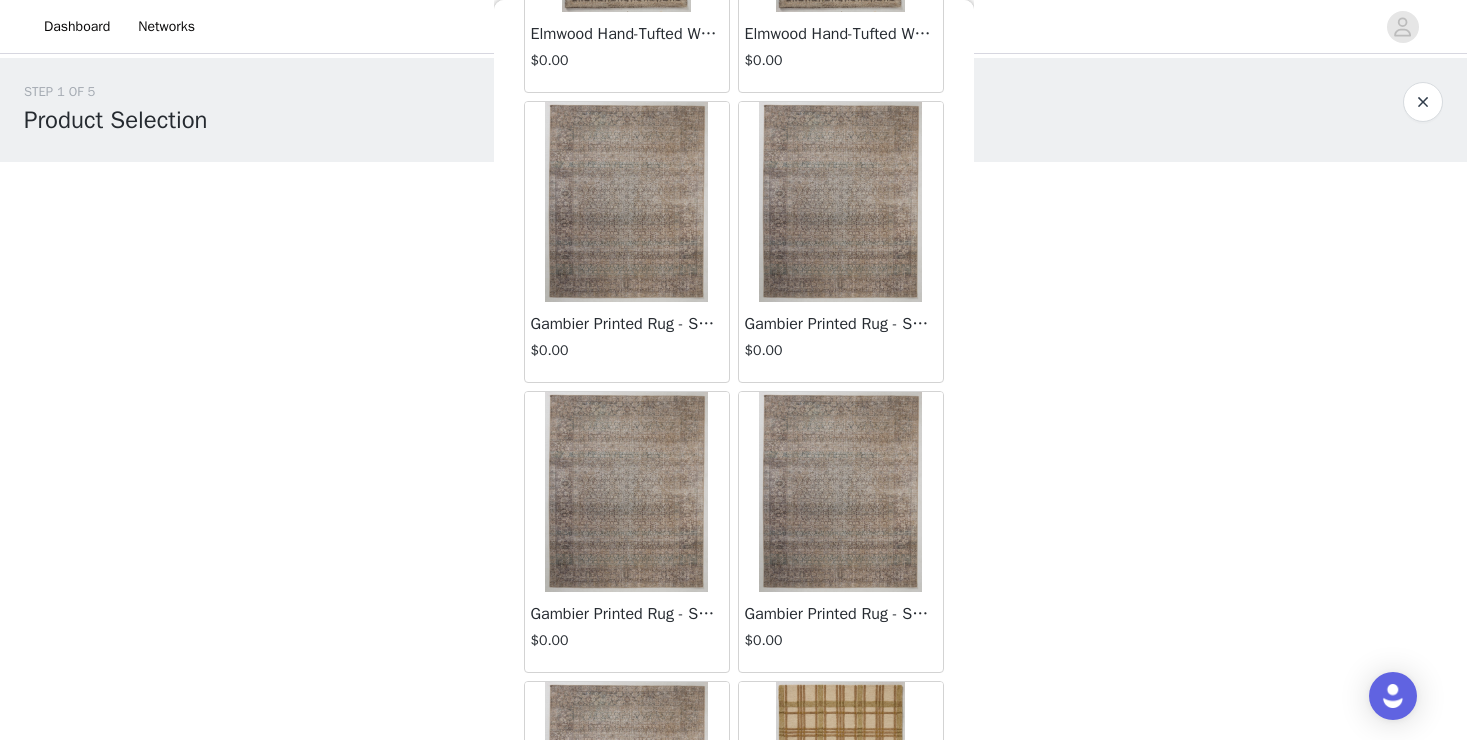 click at bounding box center [840, 202] 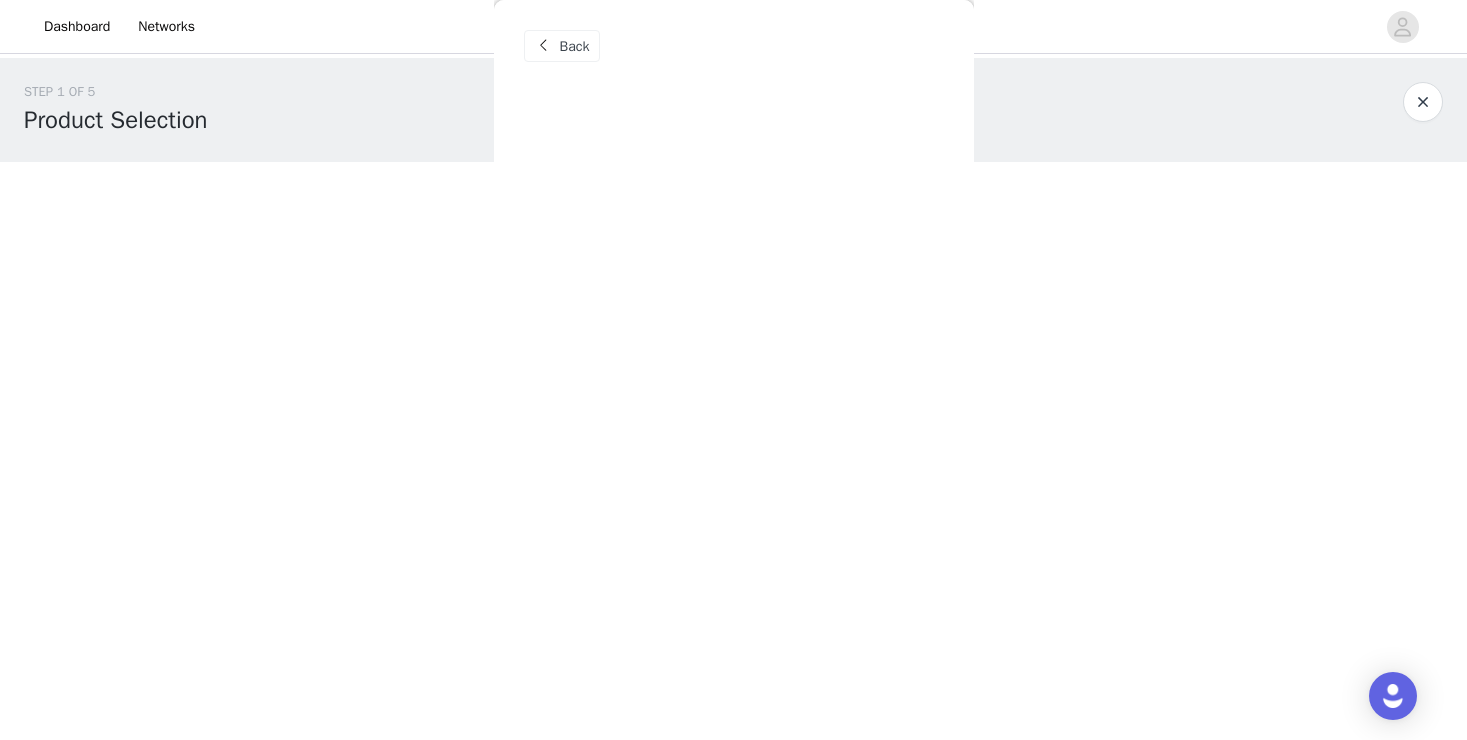 scroll, scrollTop: 4, scrollLeft: 0, axis: vertical 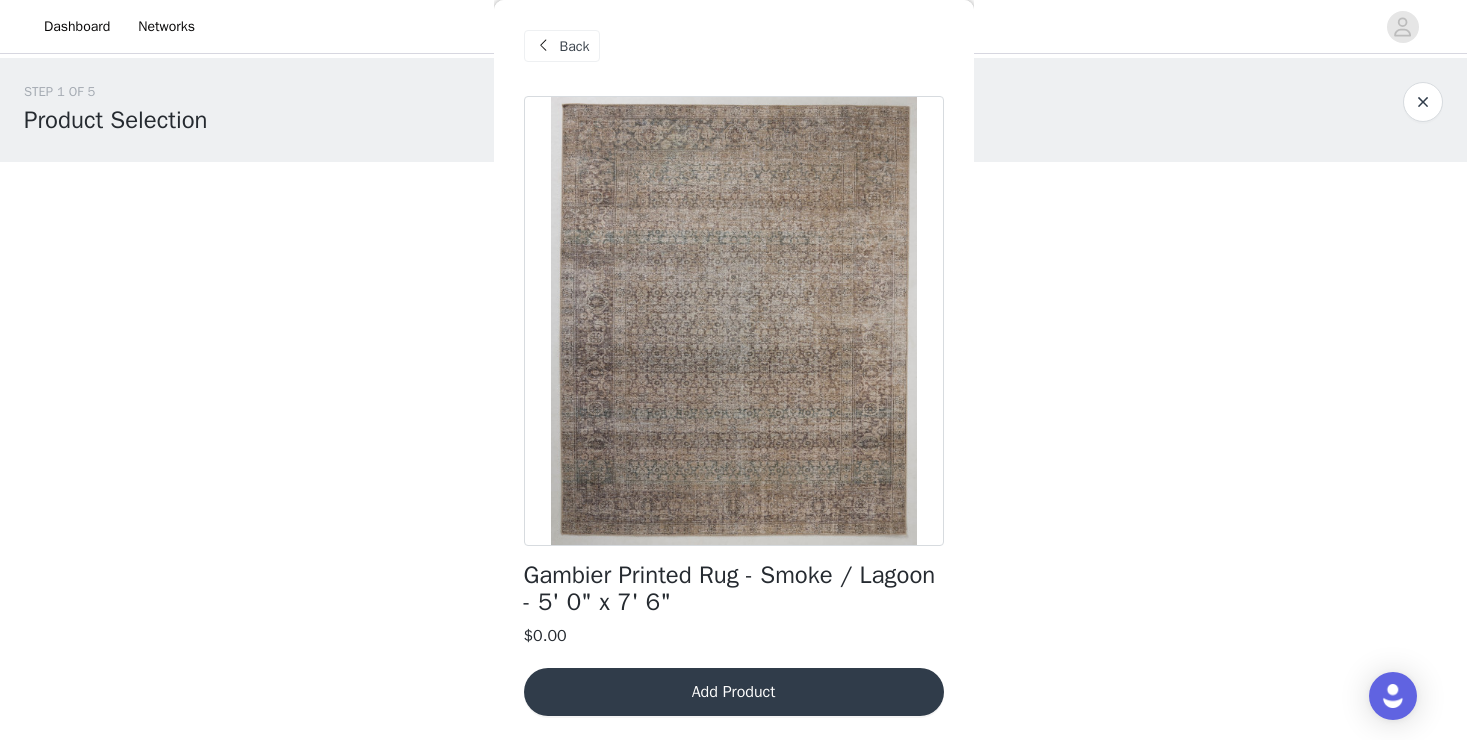 click on "Back" at bounding box center (575, 46) 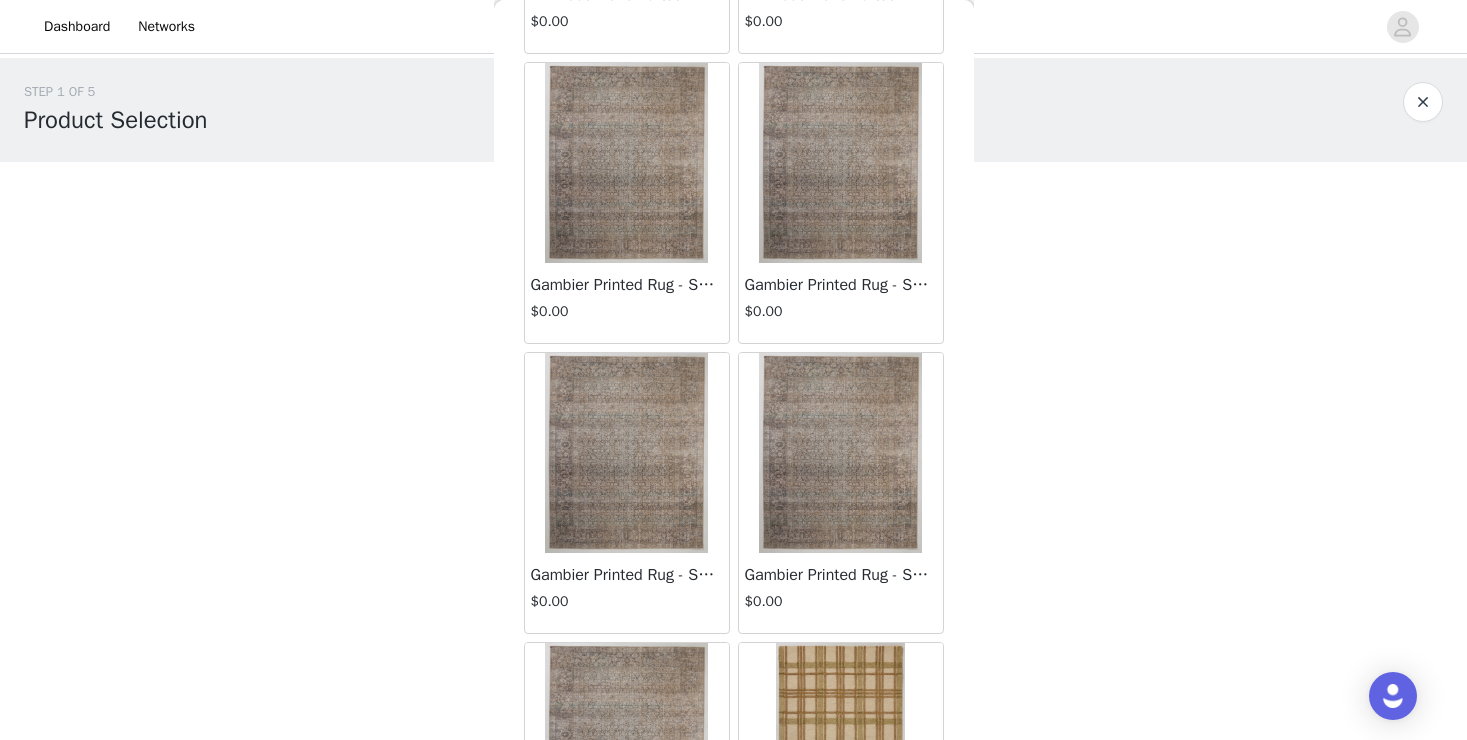 scroll, scrollTop: 1828, scrollLeft: 0, axis: vertical 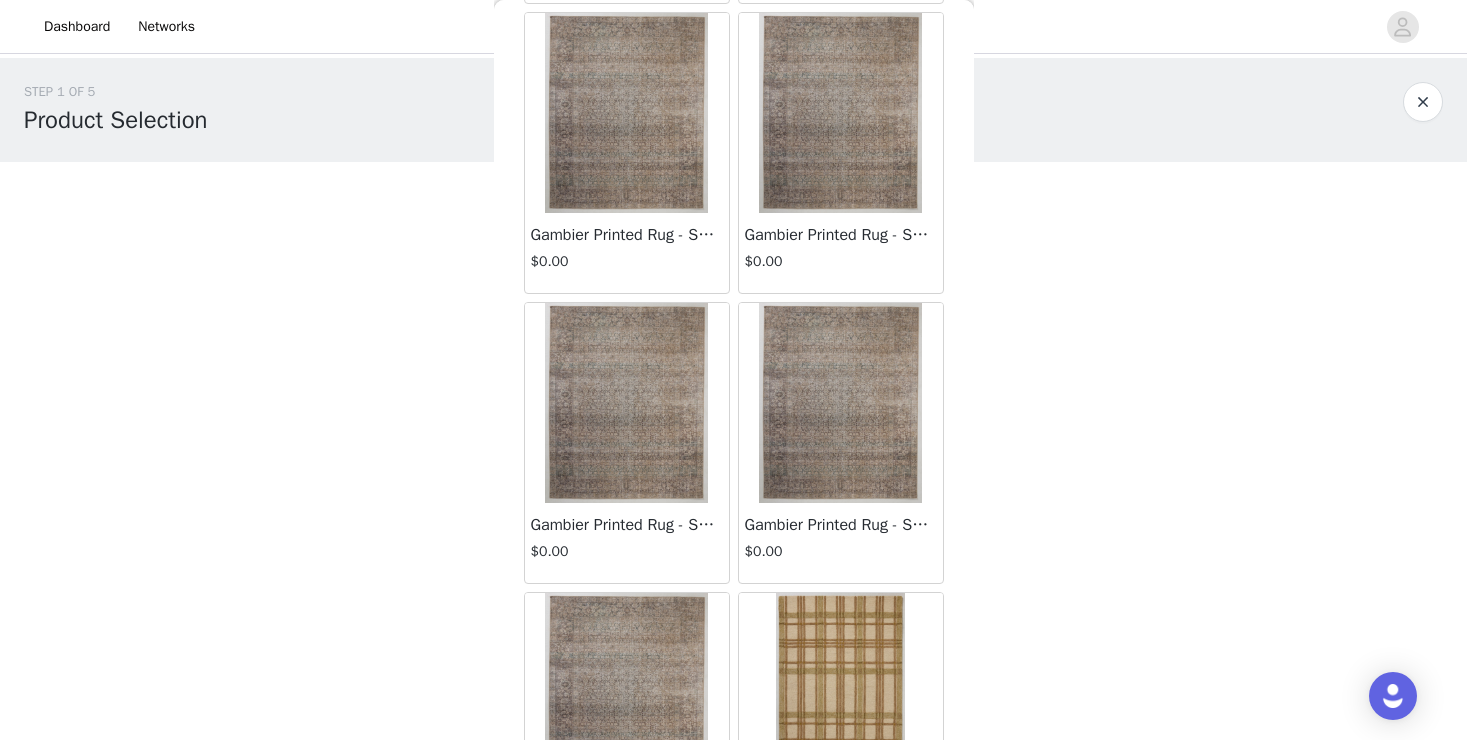click at bounding box center (626, 403) 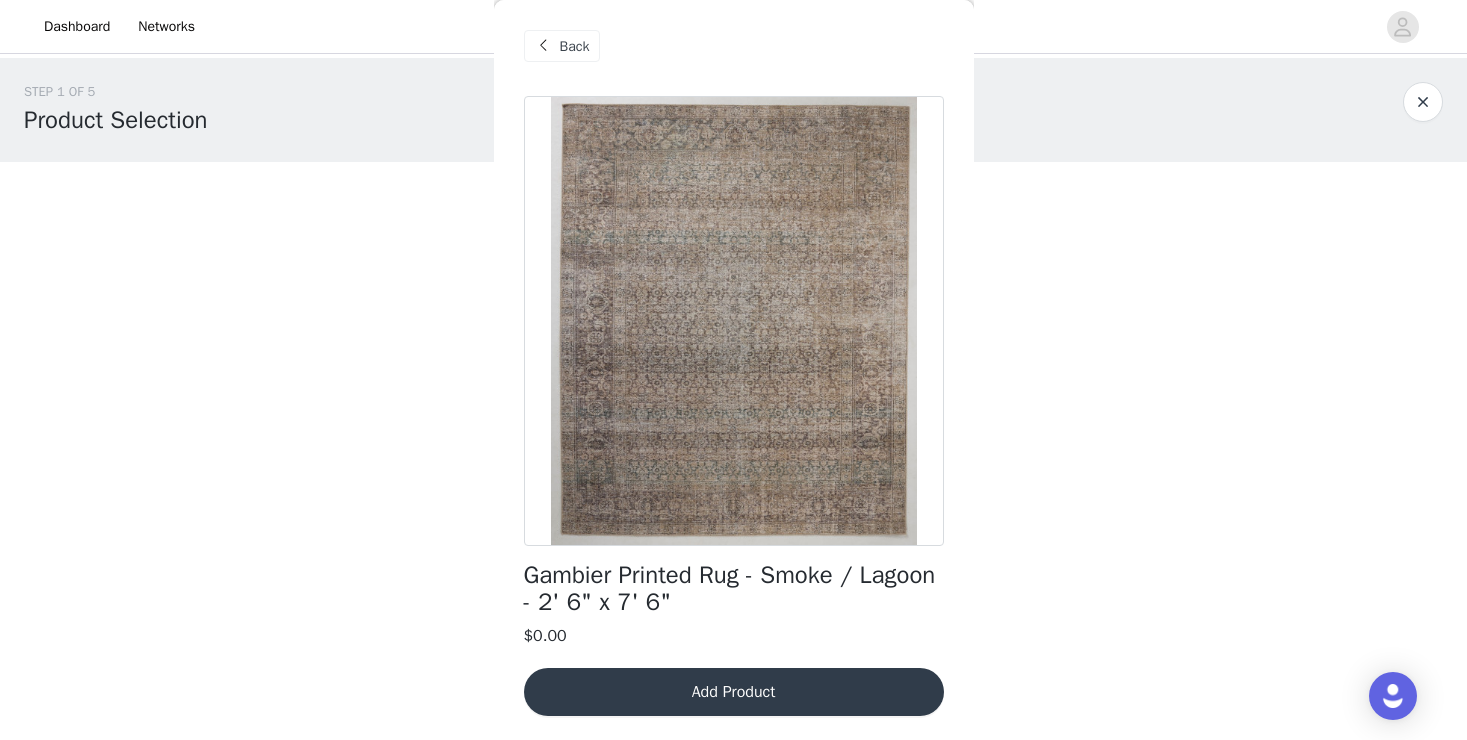 scroll, scrollTop: 4, scrollLeft: 0, axis: vertical 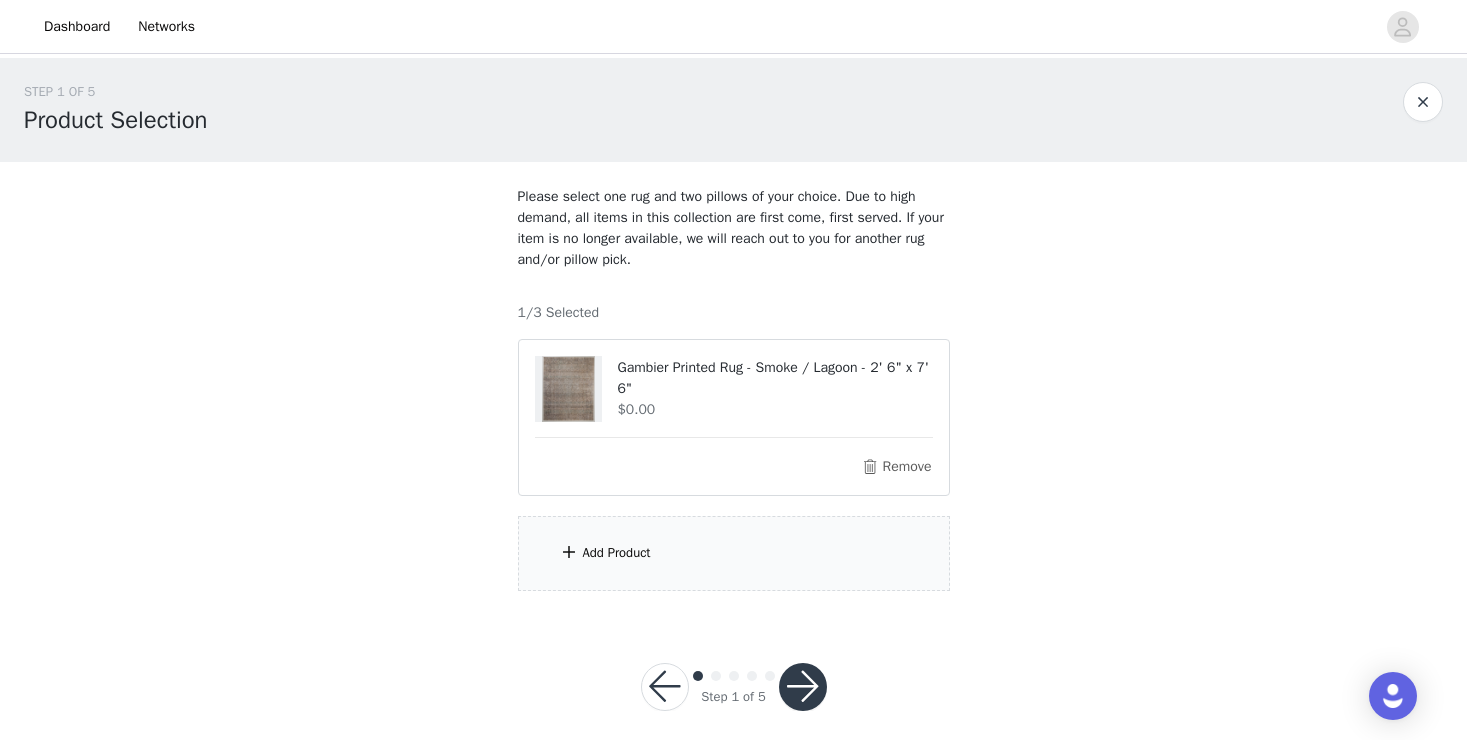 click on "Add Product" at bounding box center (734, 553) 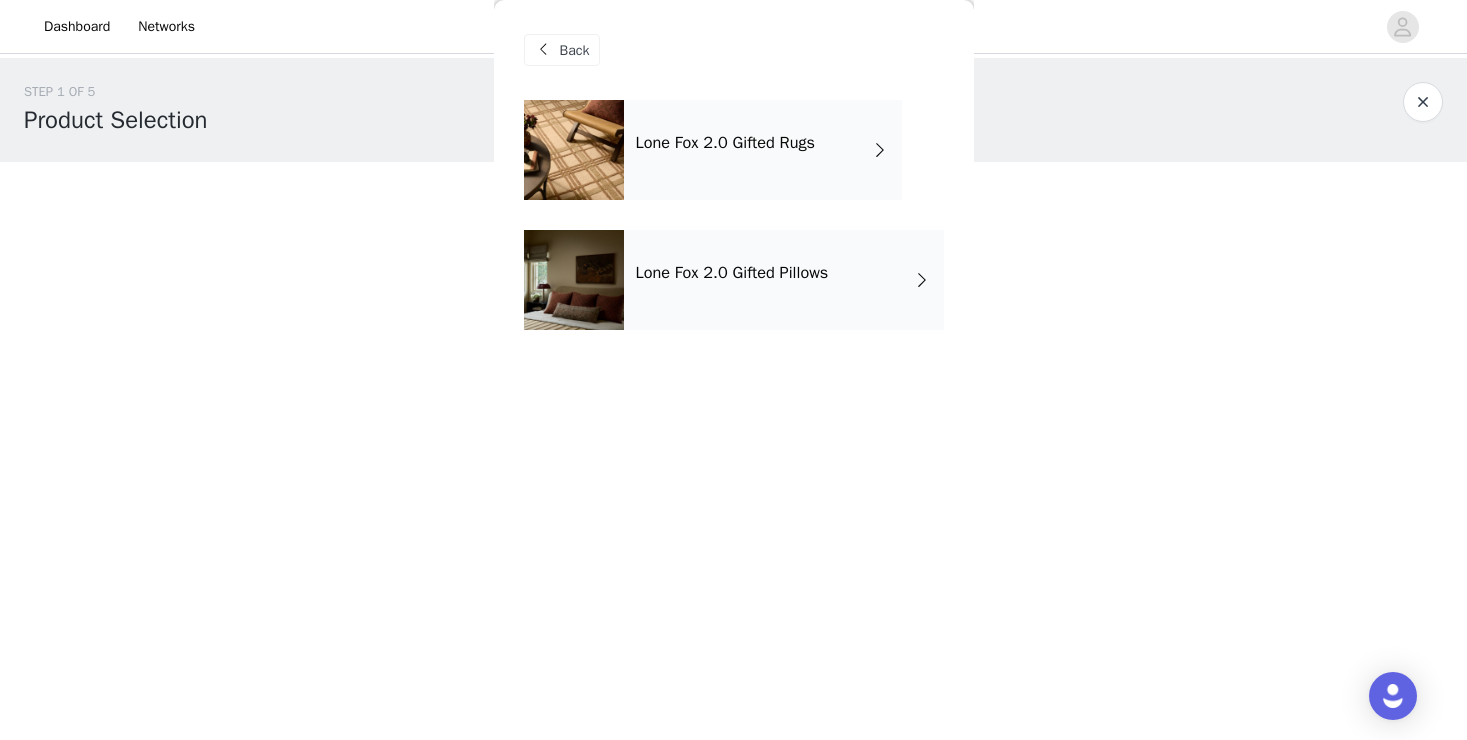 click on "Lone Fox 2.0 Gifted Pillows" at bounding box center [784, 280] 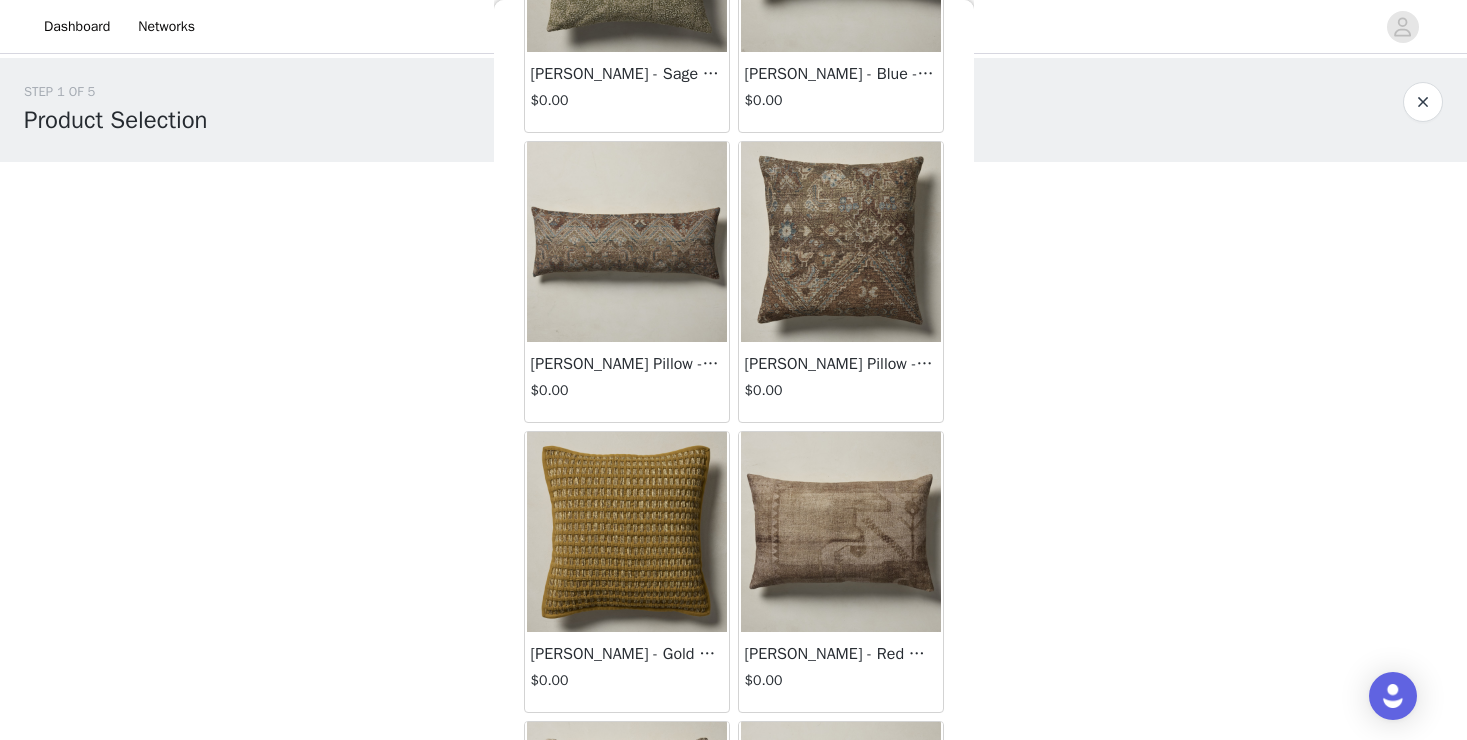 scroll, scrollTop: 649, scrollLeft: 0, axis: vertical 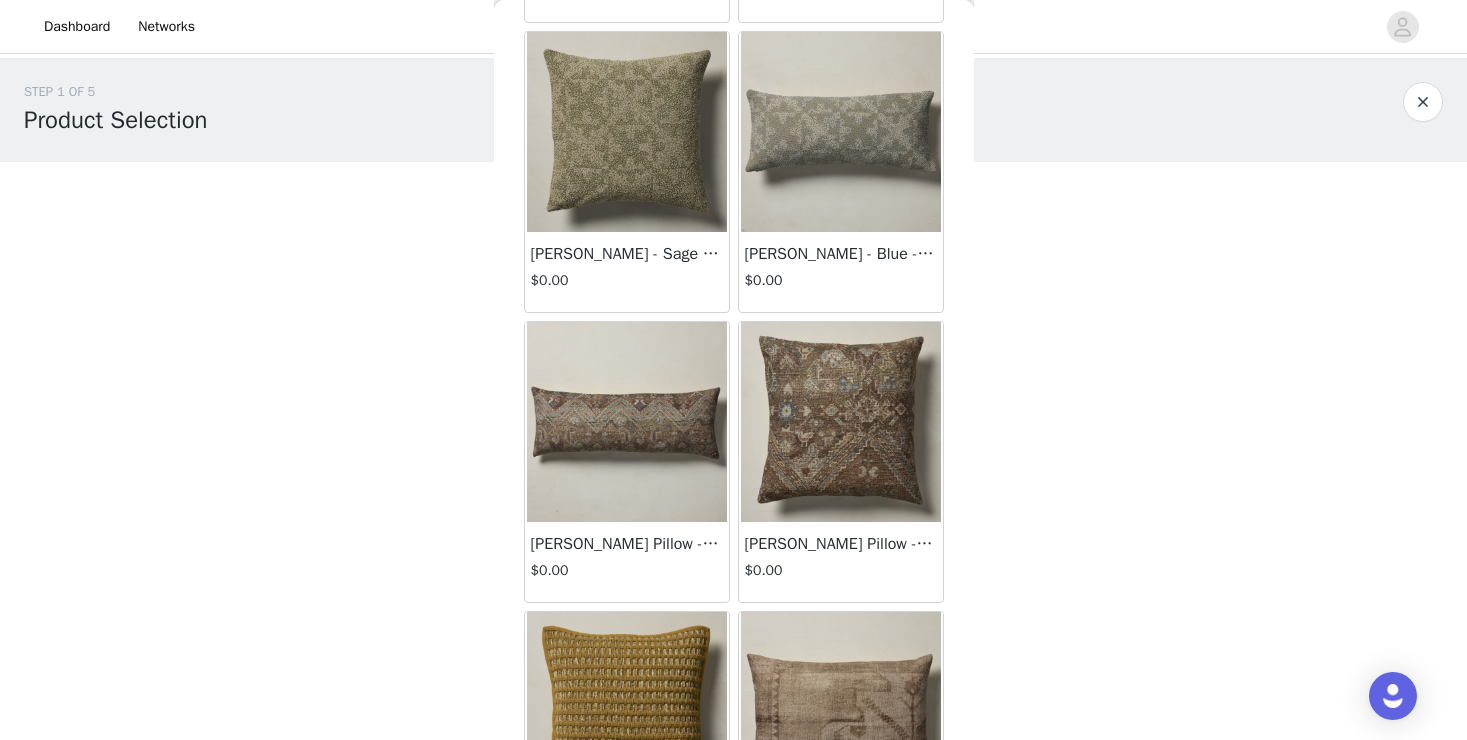 click at bounding box center (841, 132) 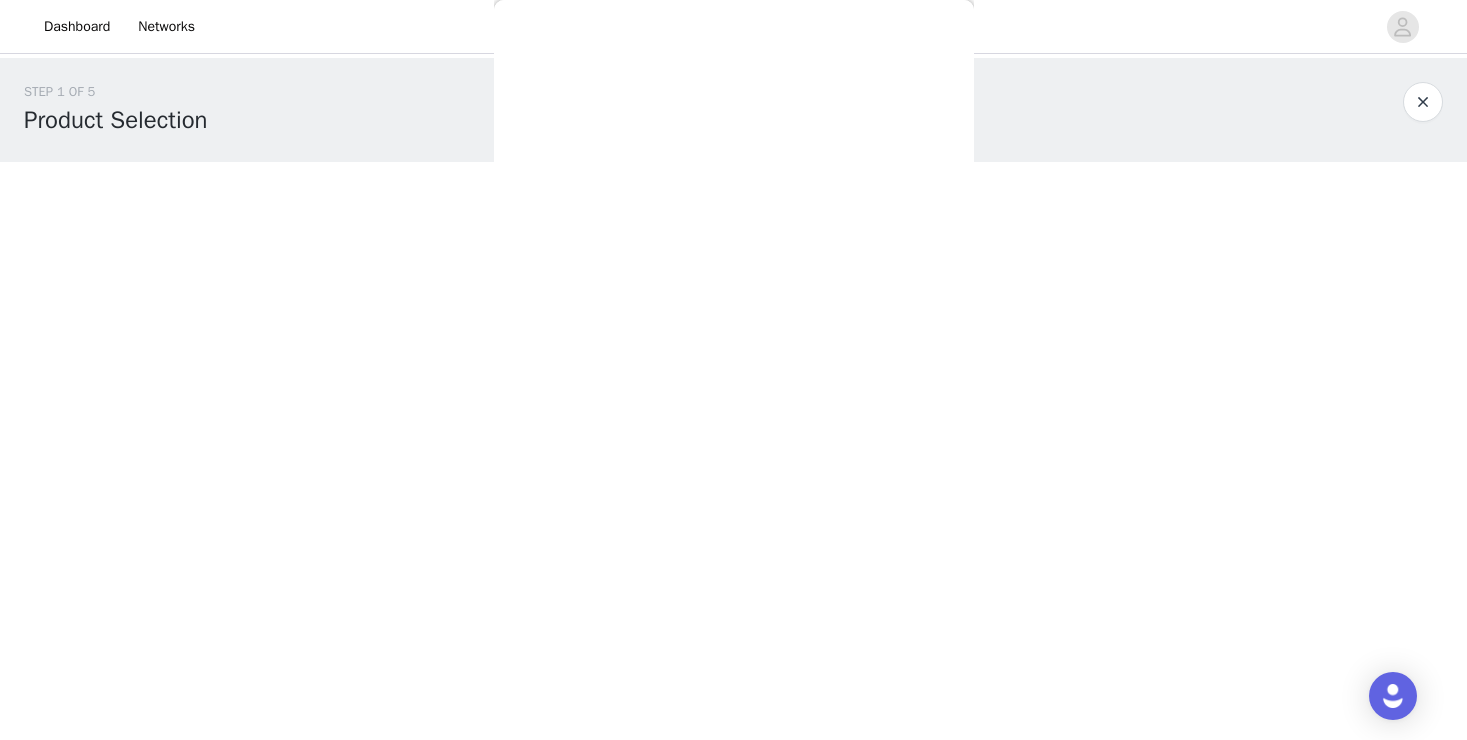 scroll, scrollTop: 0, scrollLeft: 0, axis: both 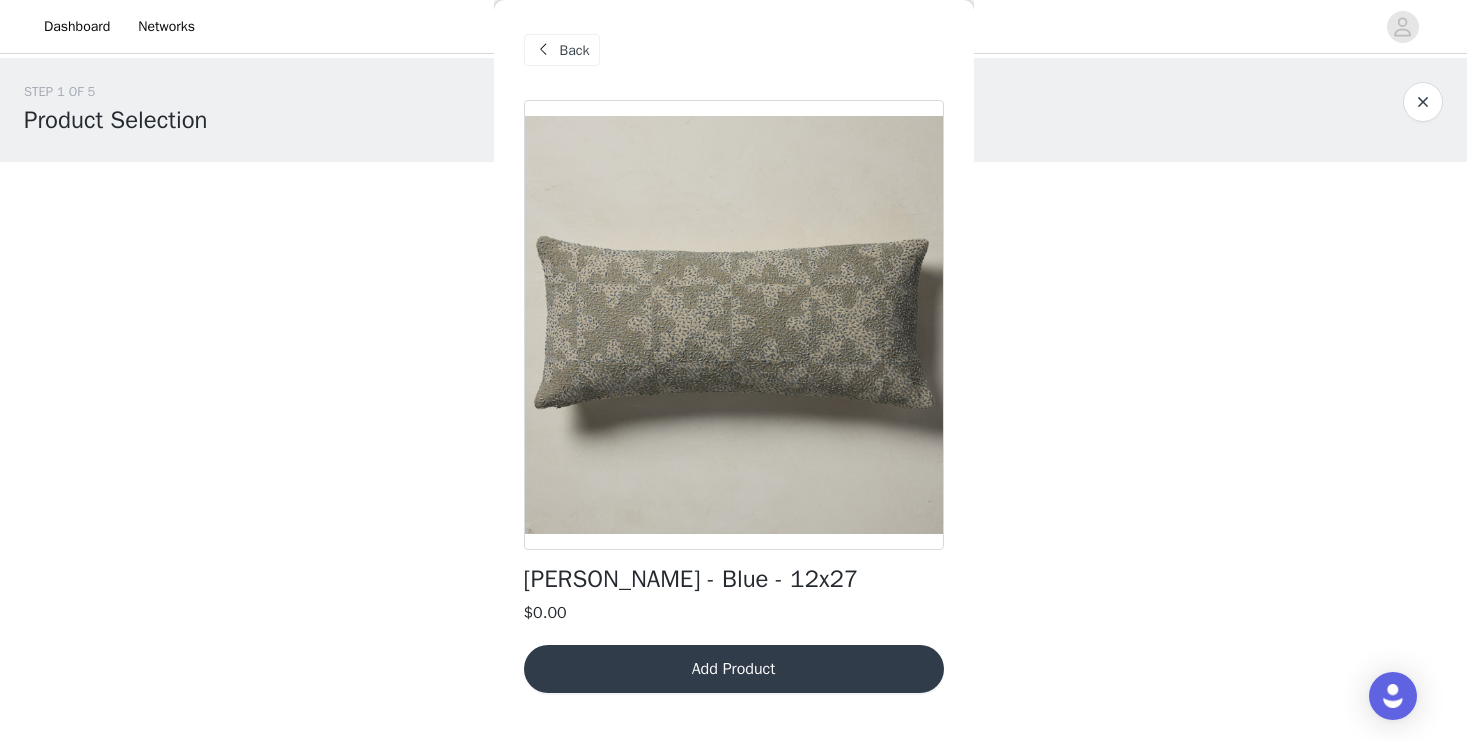 click on "Add Product" at bounding box center (734, 669) 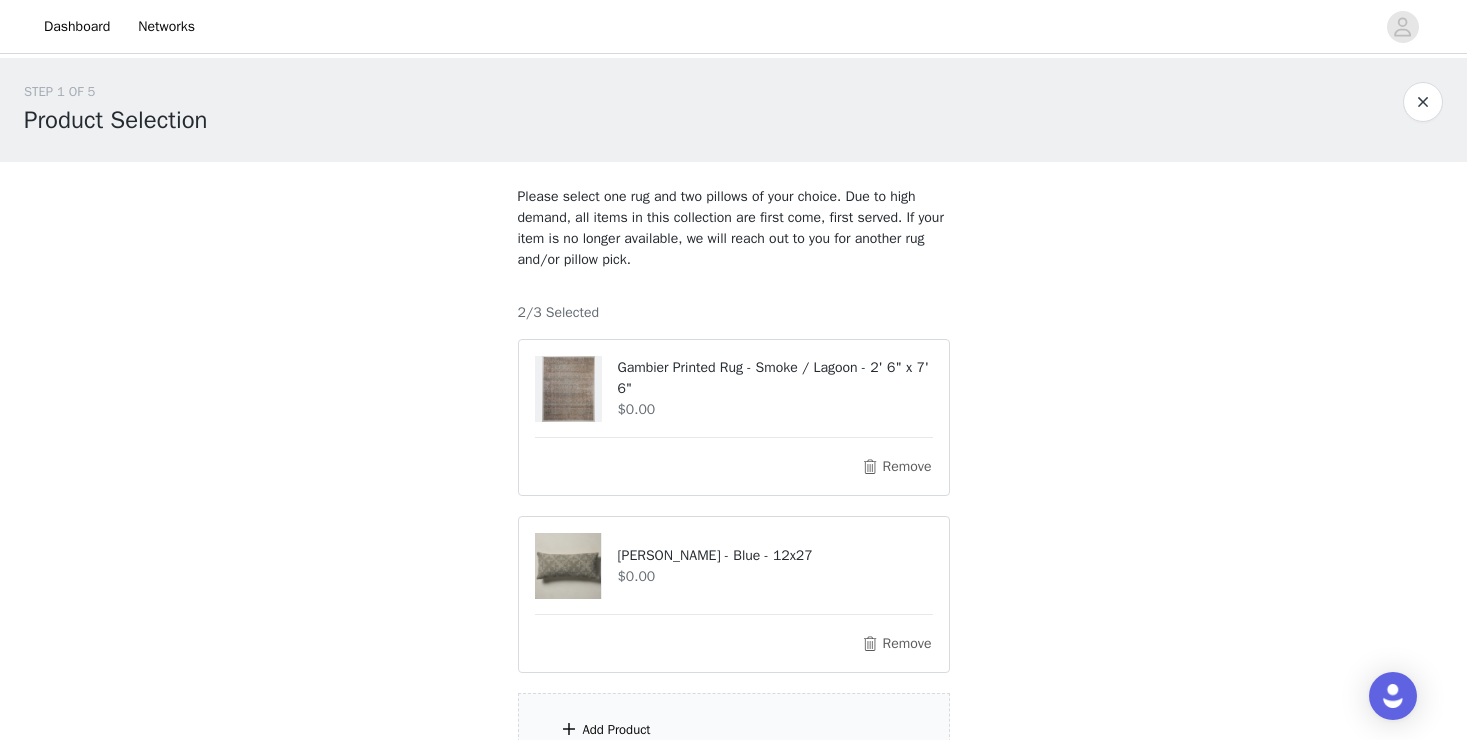 click on "Add Product" at bounding box center [734, 730] 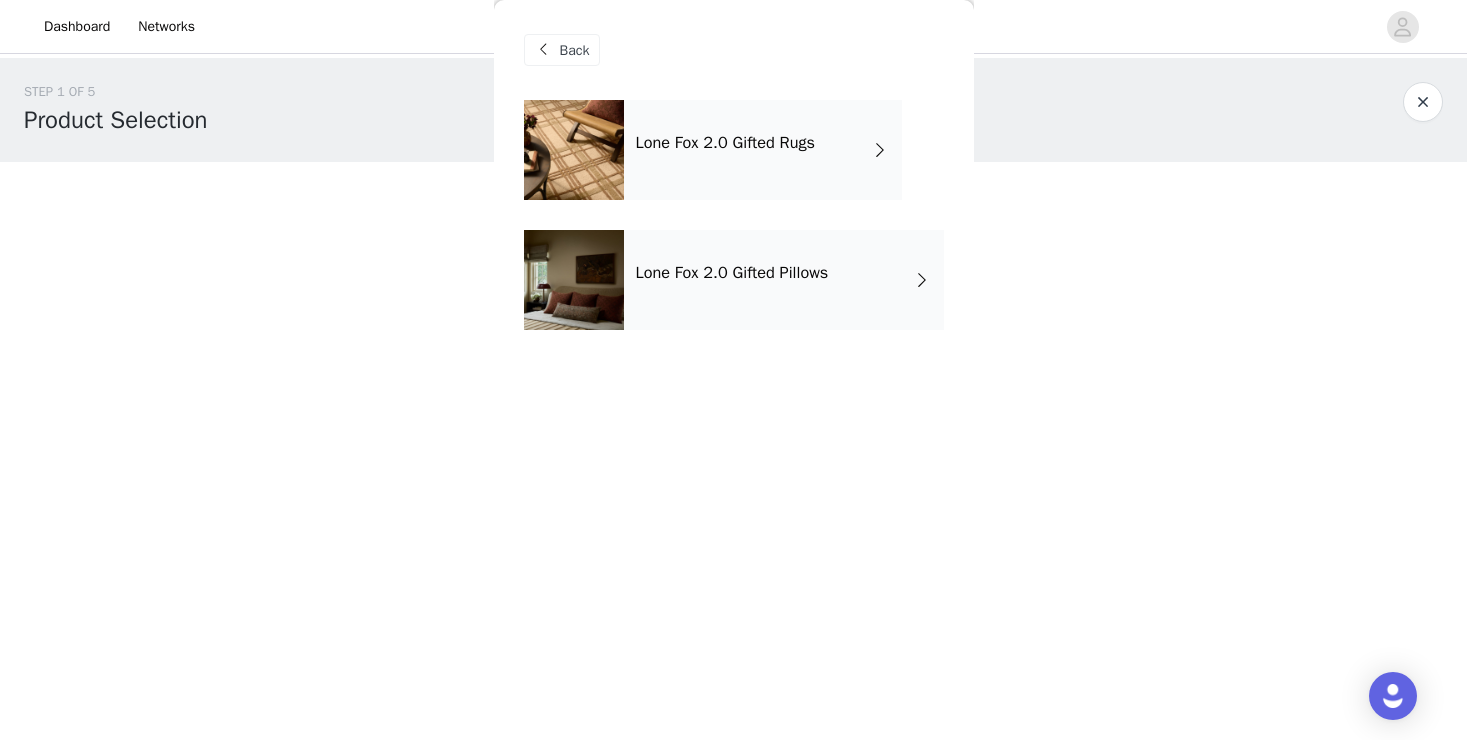 click on "Lone Fox 2.0 Gifted Pillows" at bounding box center [784, 280] 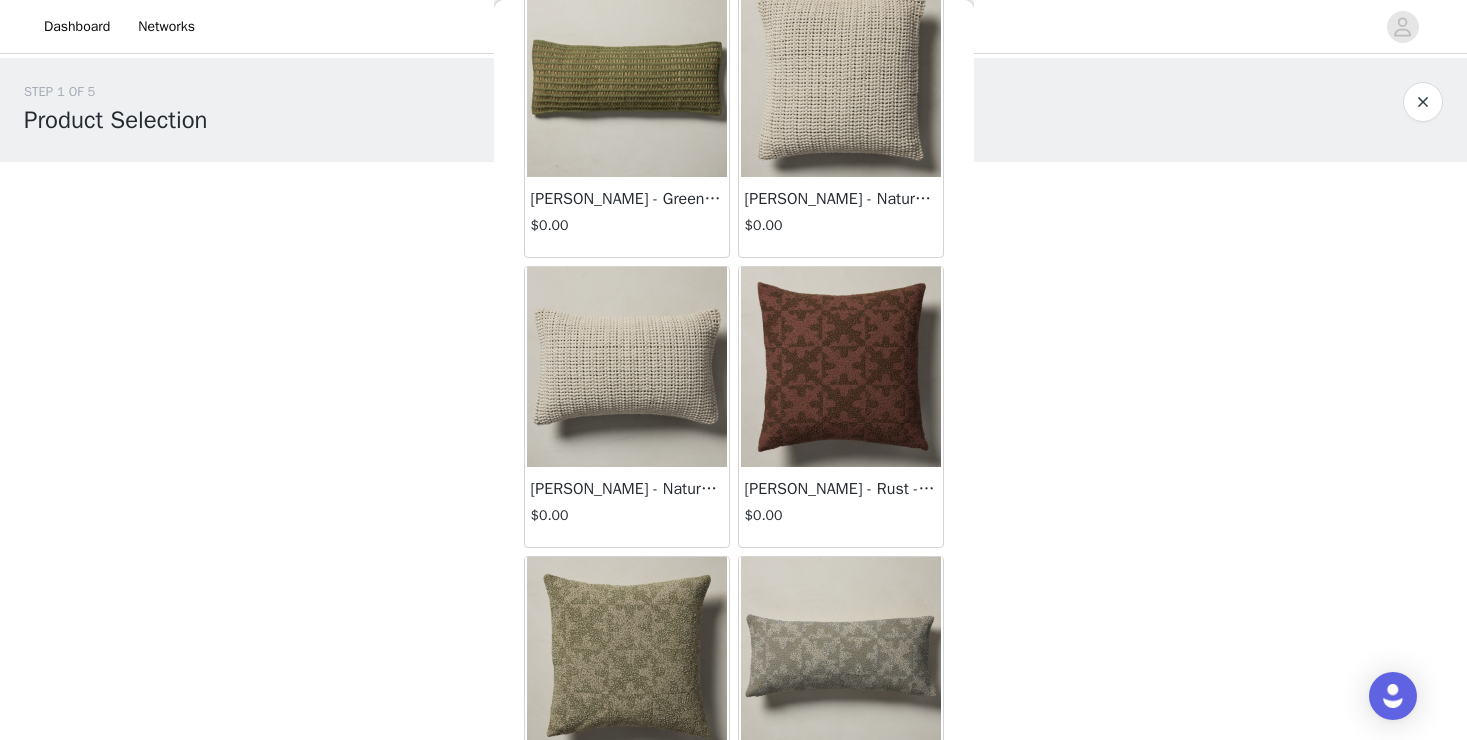 scroll, scrollTop: 229, scrollLeft: 0, axis: vertical 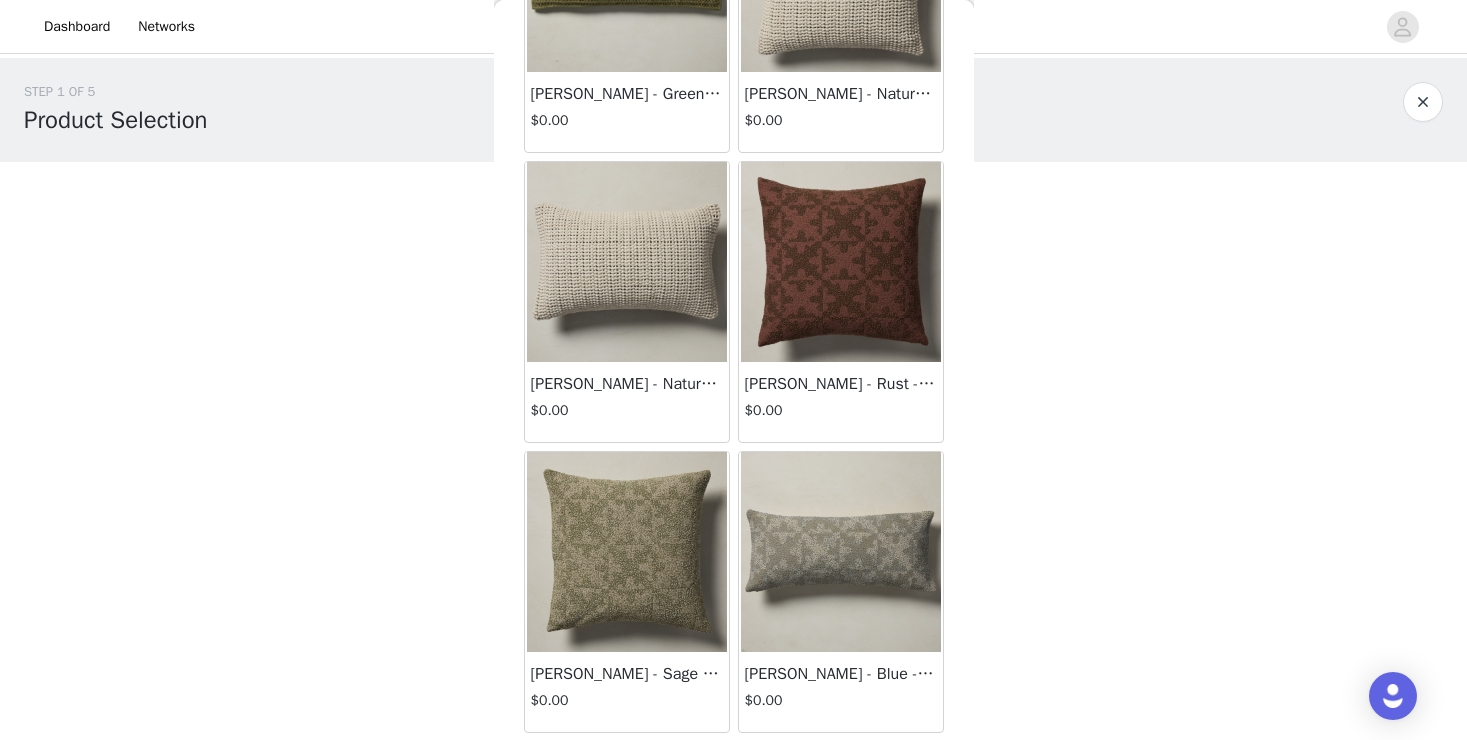 click at bounding box center (627, 552) 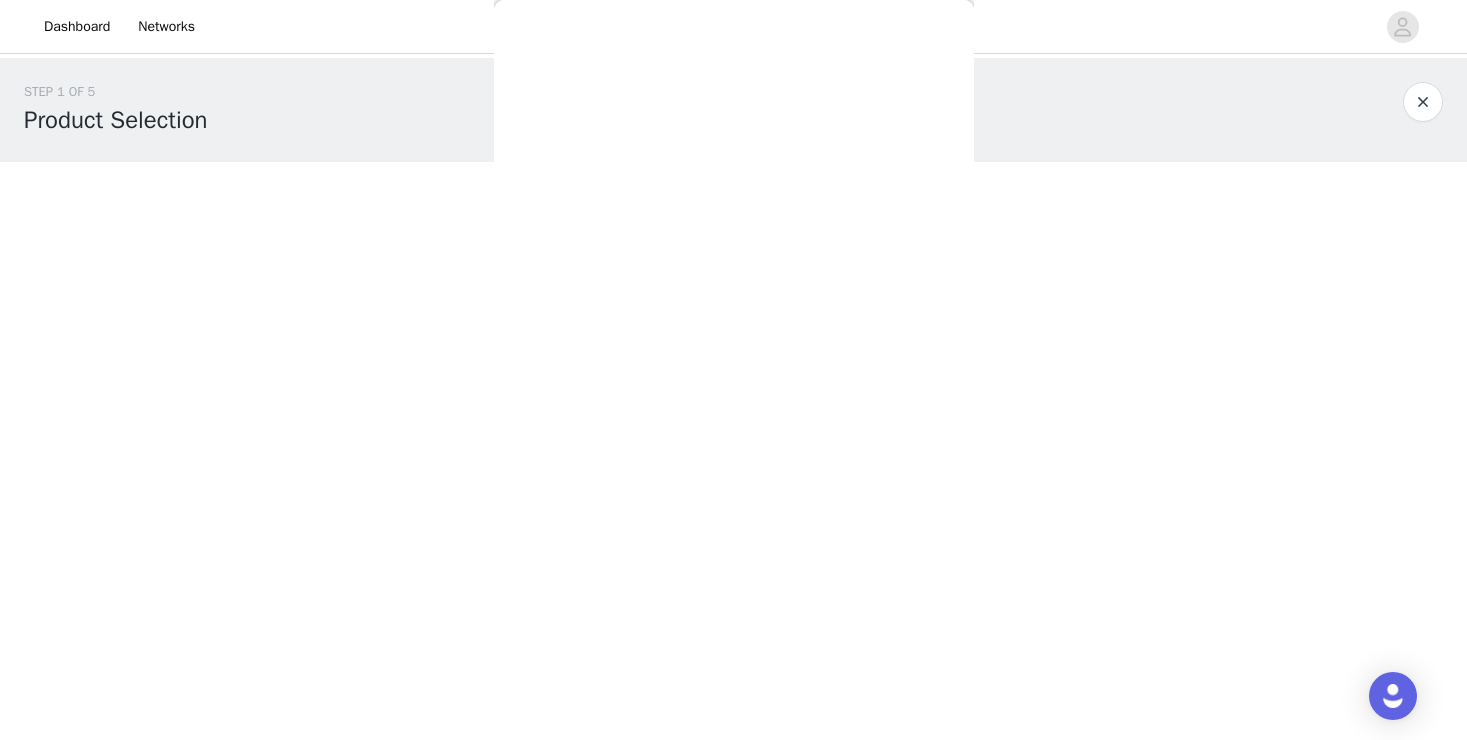 scroll, scrollTop: 0, scrollLeft: 0, axis: both 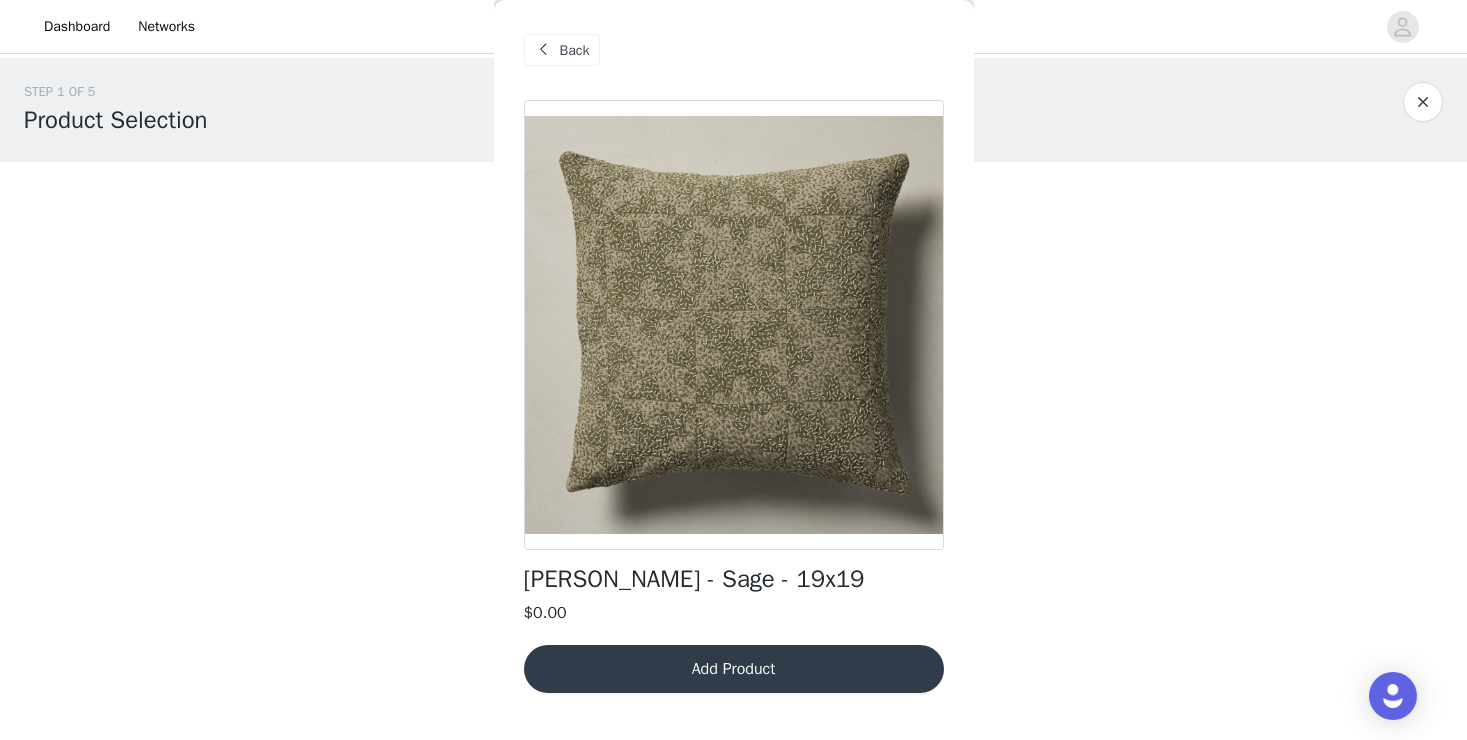 click on "Back" at bounding box center [575, 50] 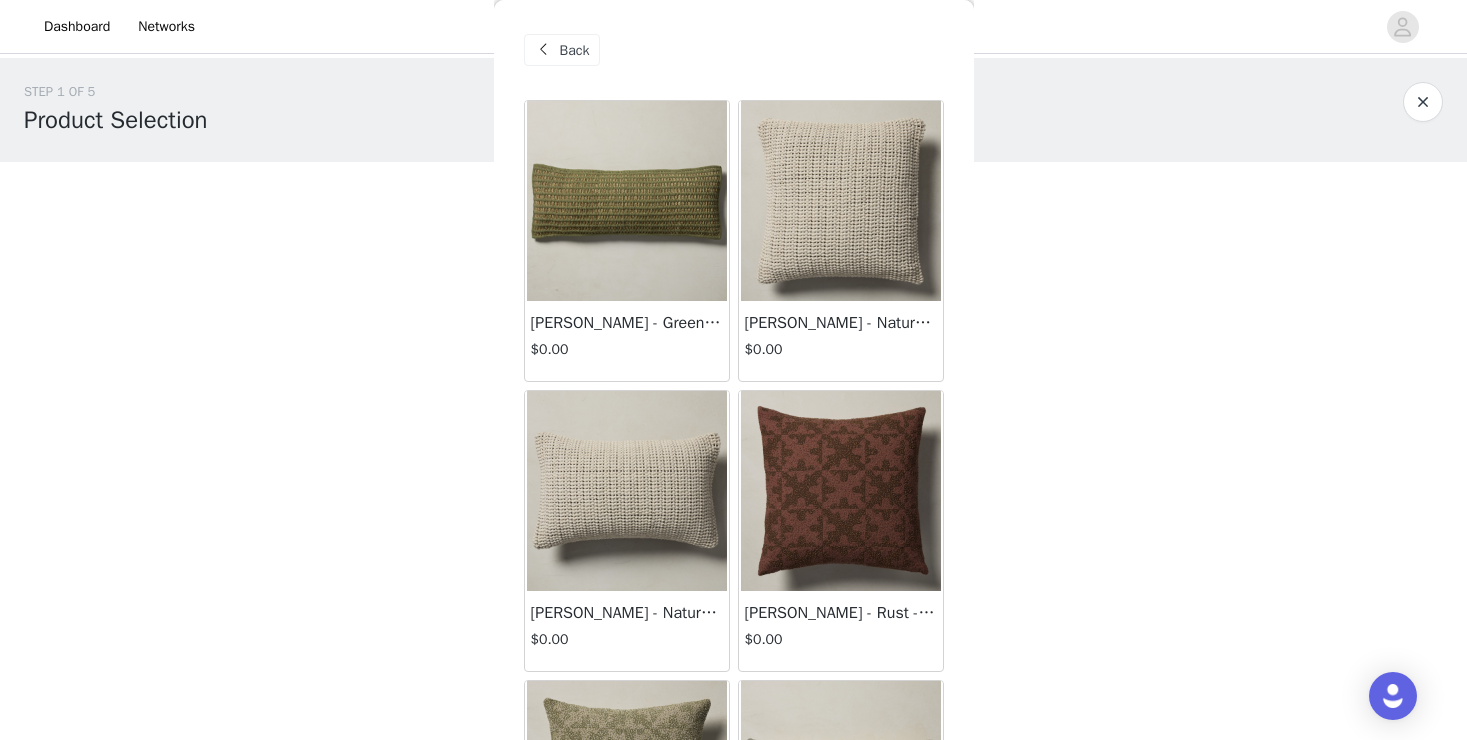 scroll, scrollTop: -1, scrollLeft: 0, axis: vertical 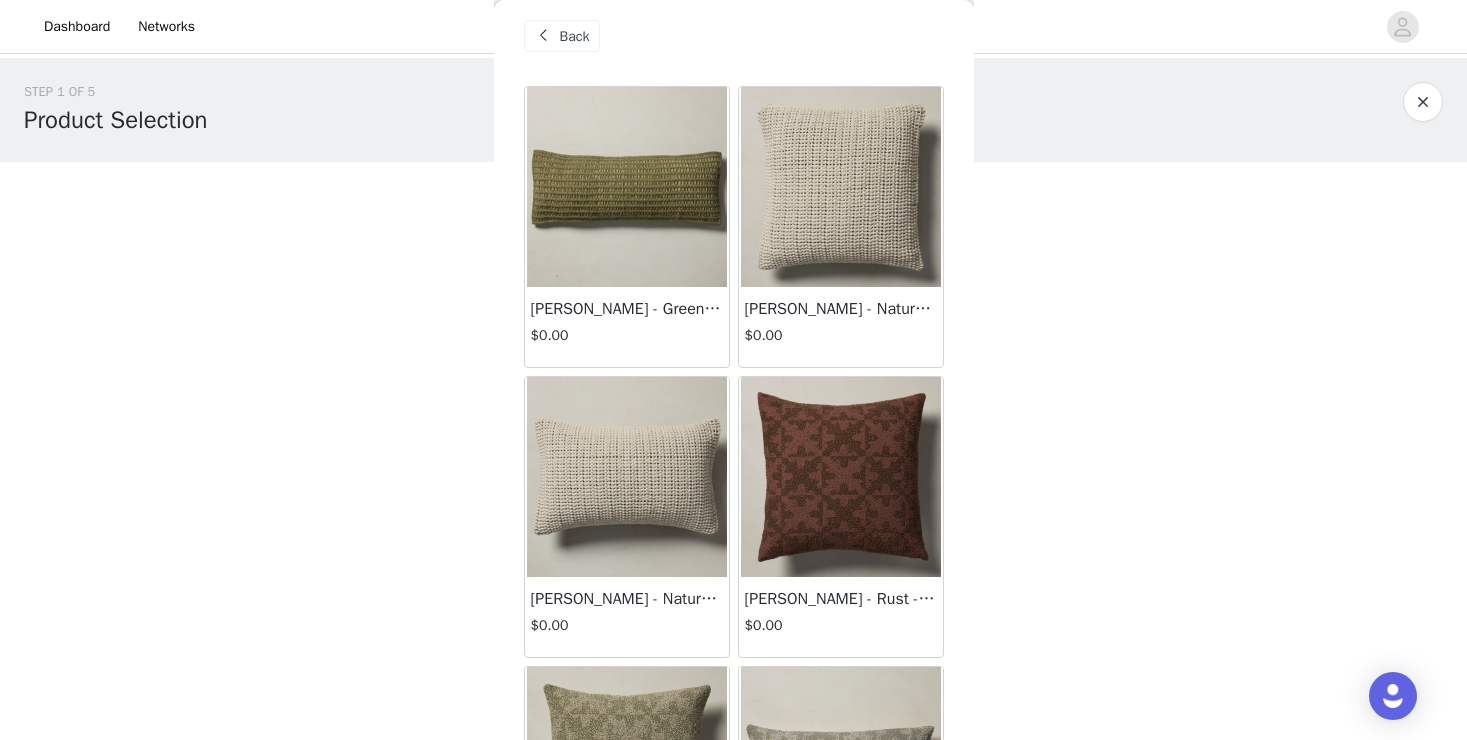 click at bounding box center [841, 187] 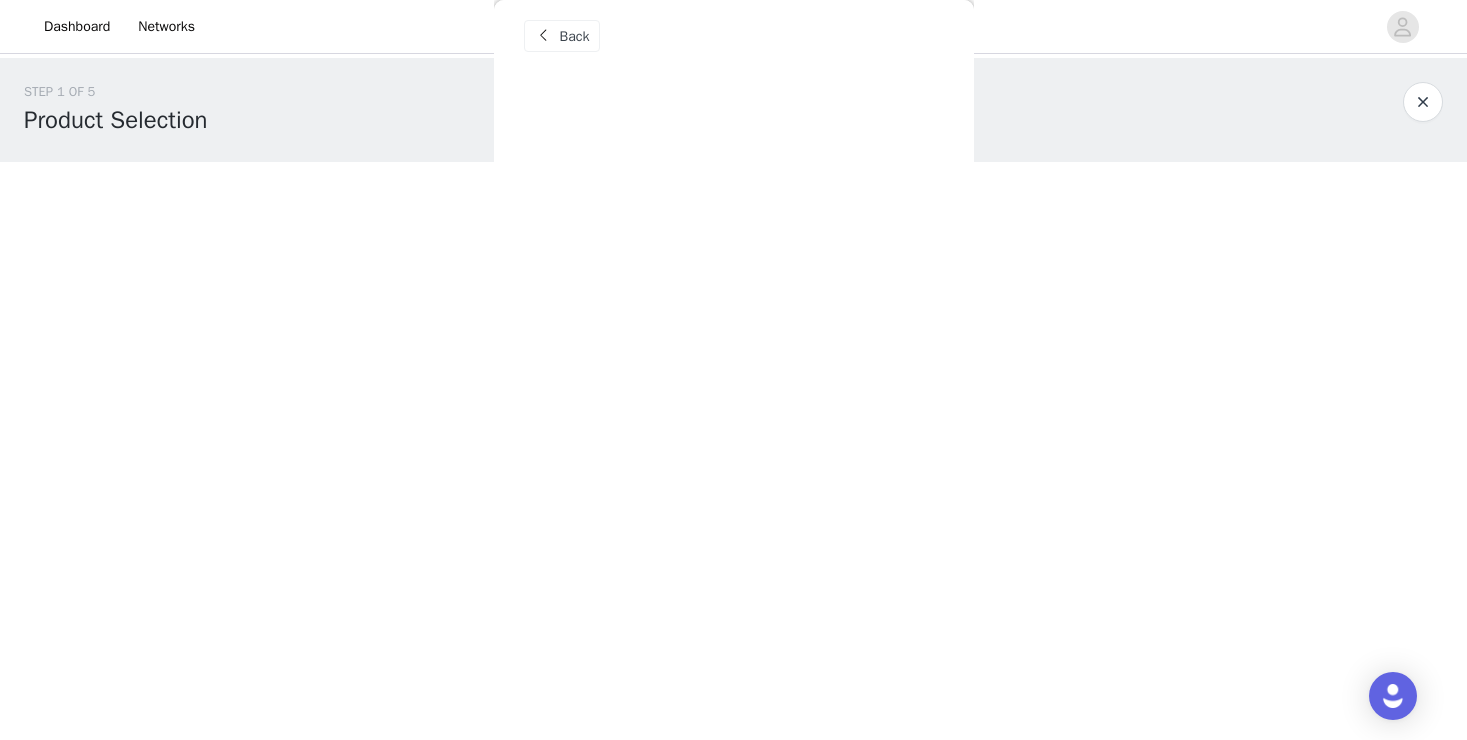 scroll, scrollTop: 0, scrollLeft: 0, axis: both 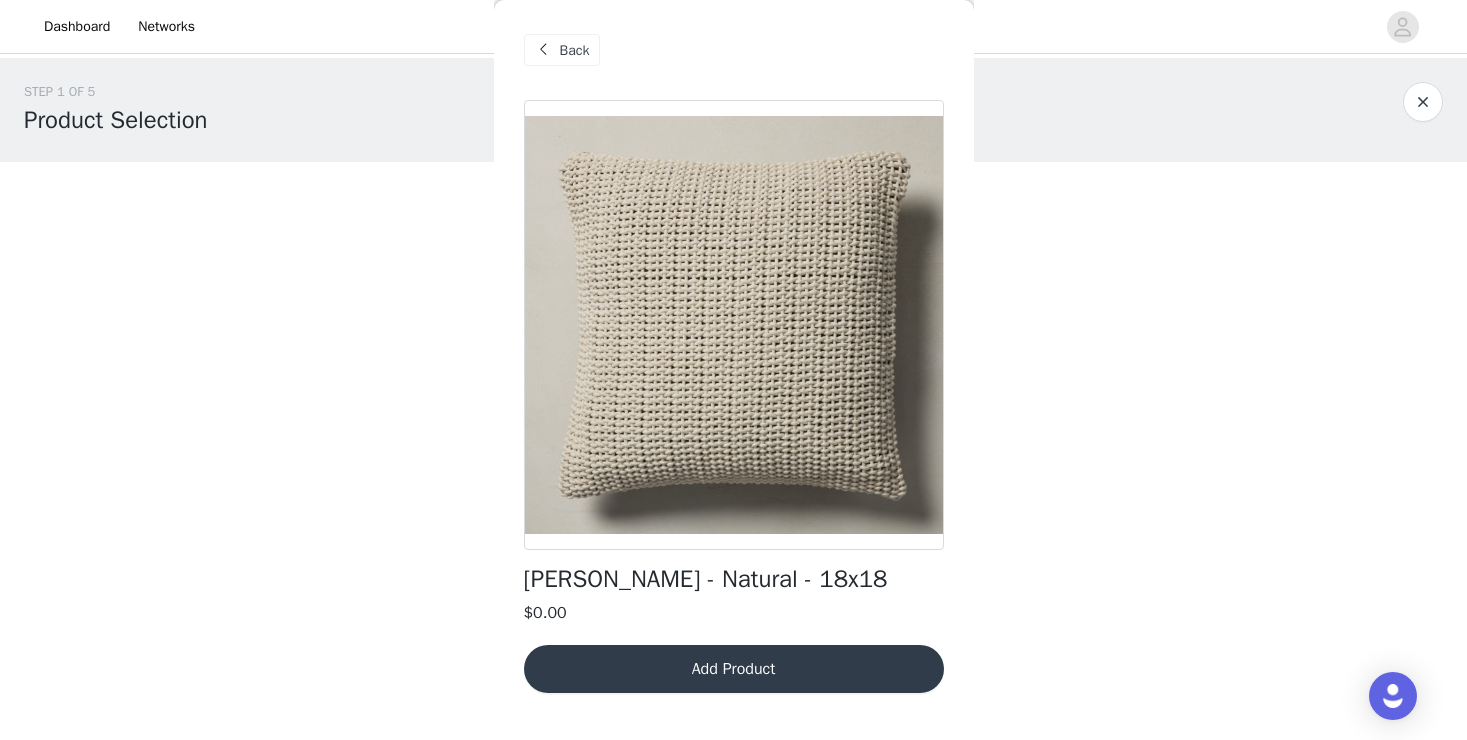 click on "Back" at bounding box center (575, 50) 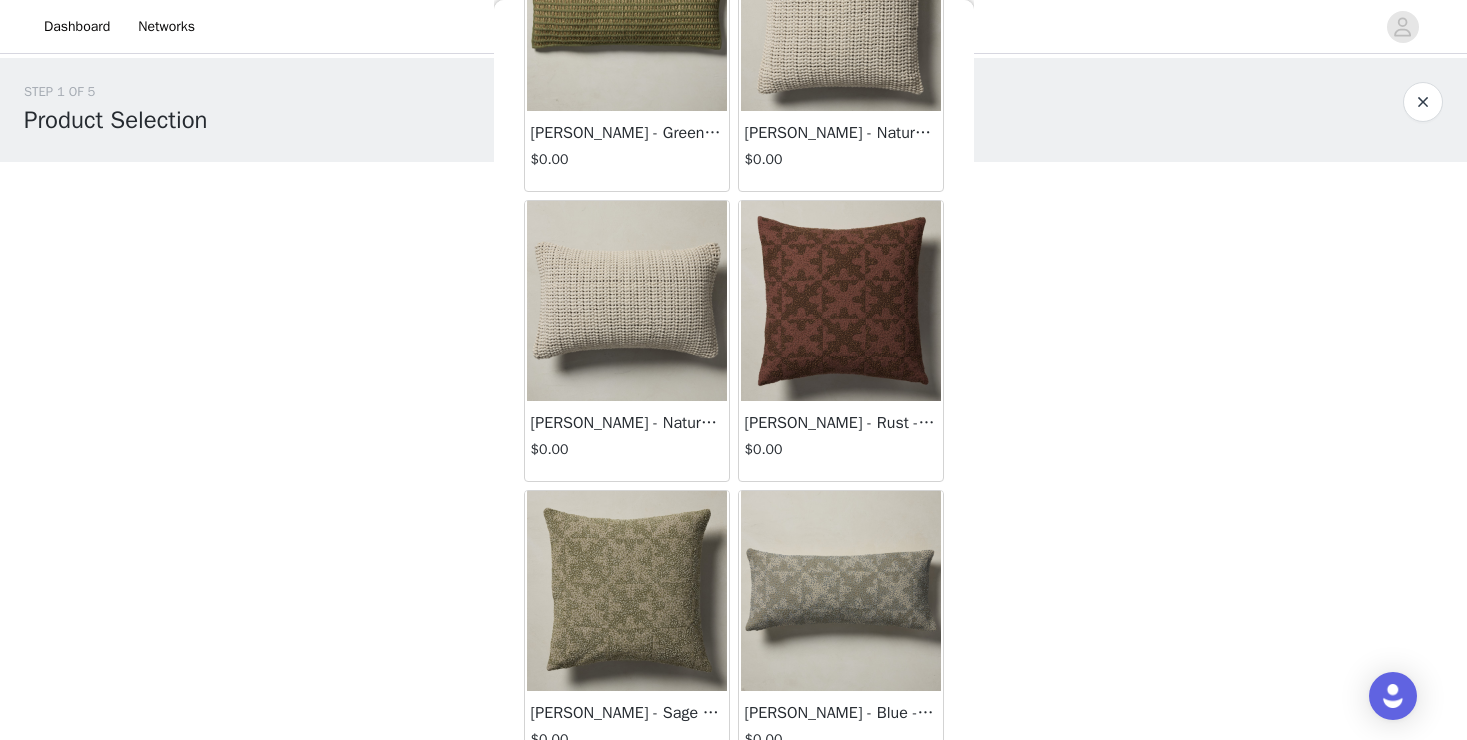 scroll, scrollTop: 150, scrollLeft: 0, axis: vertical 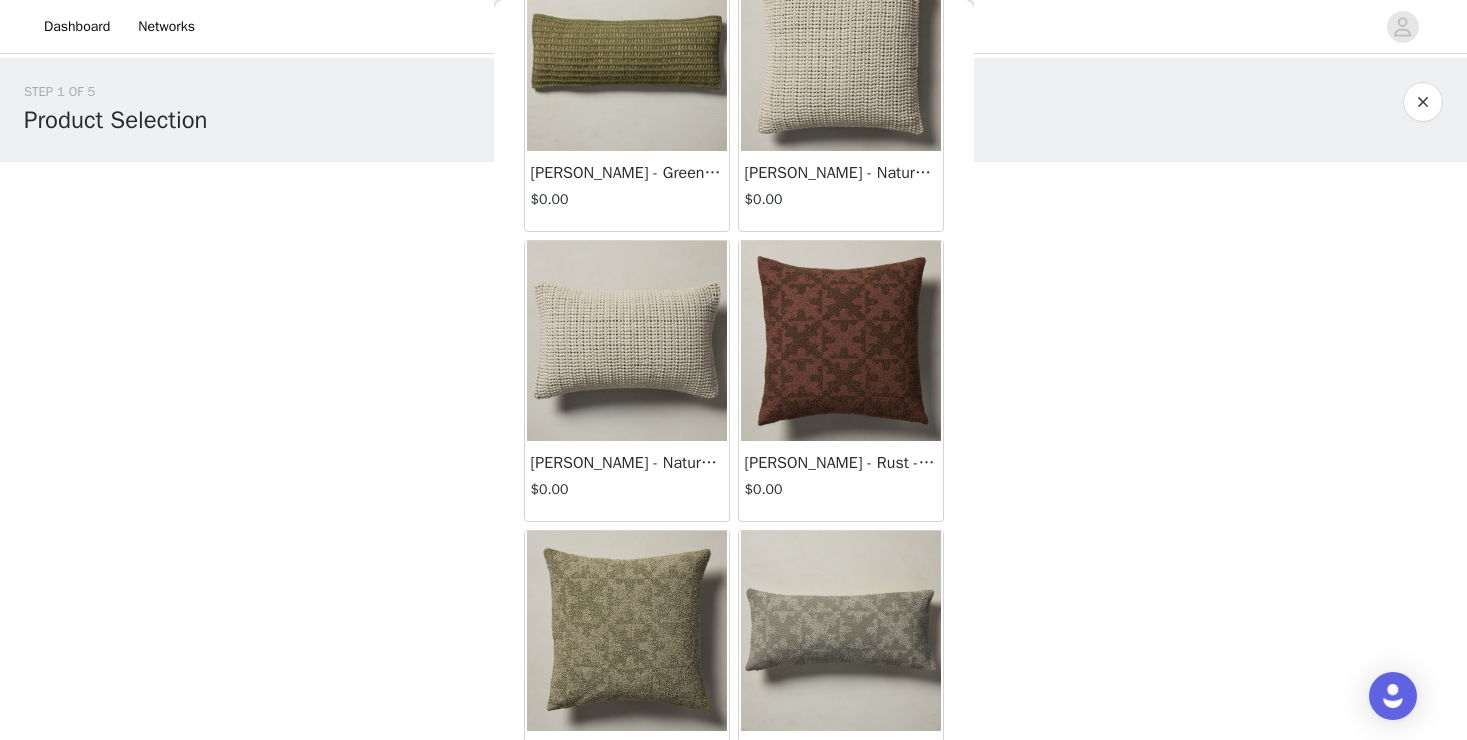 click at bounding box center (627, 341) 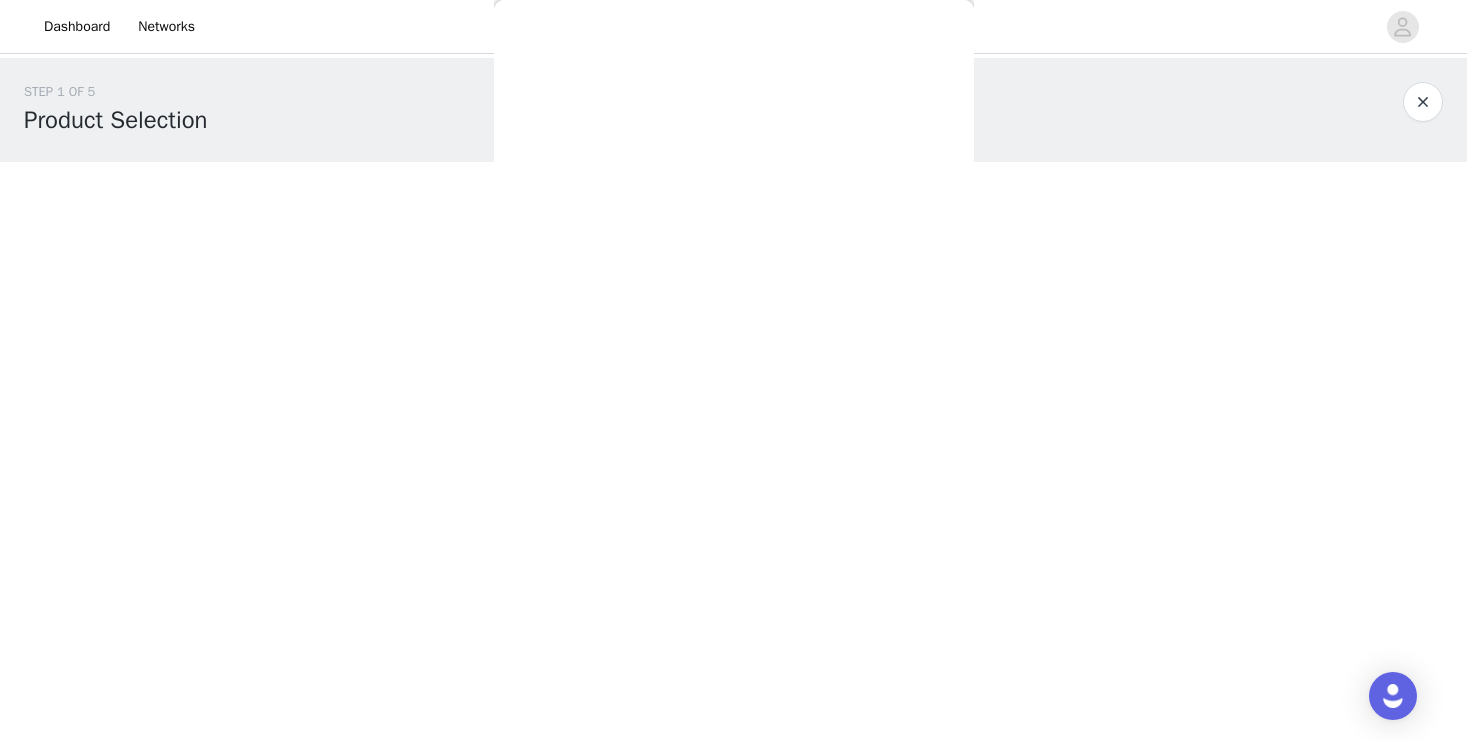 scroll, scrollTop: 0, scrollLeft: 0, axis: both 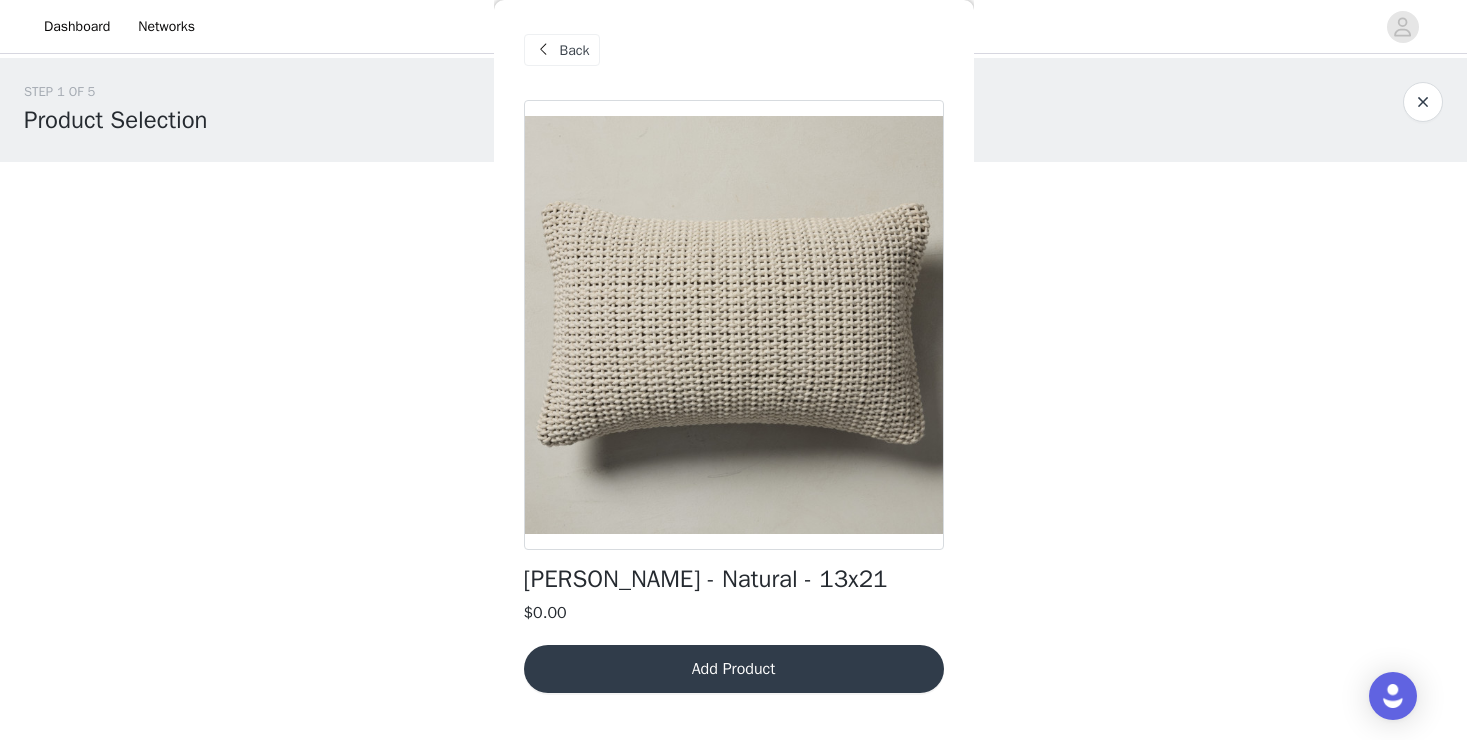 click on "Add Product" at bounding box center (734, 669) 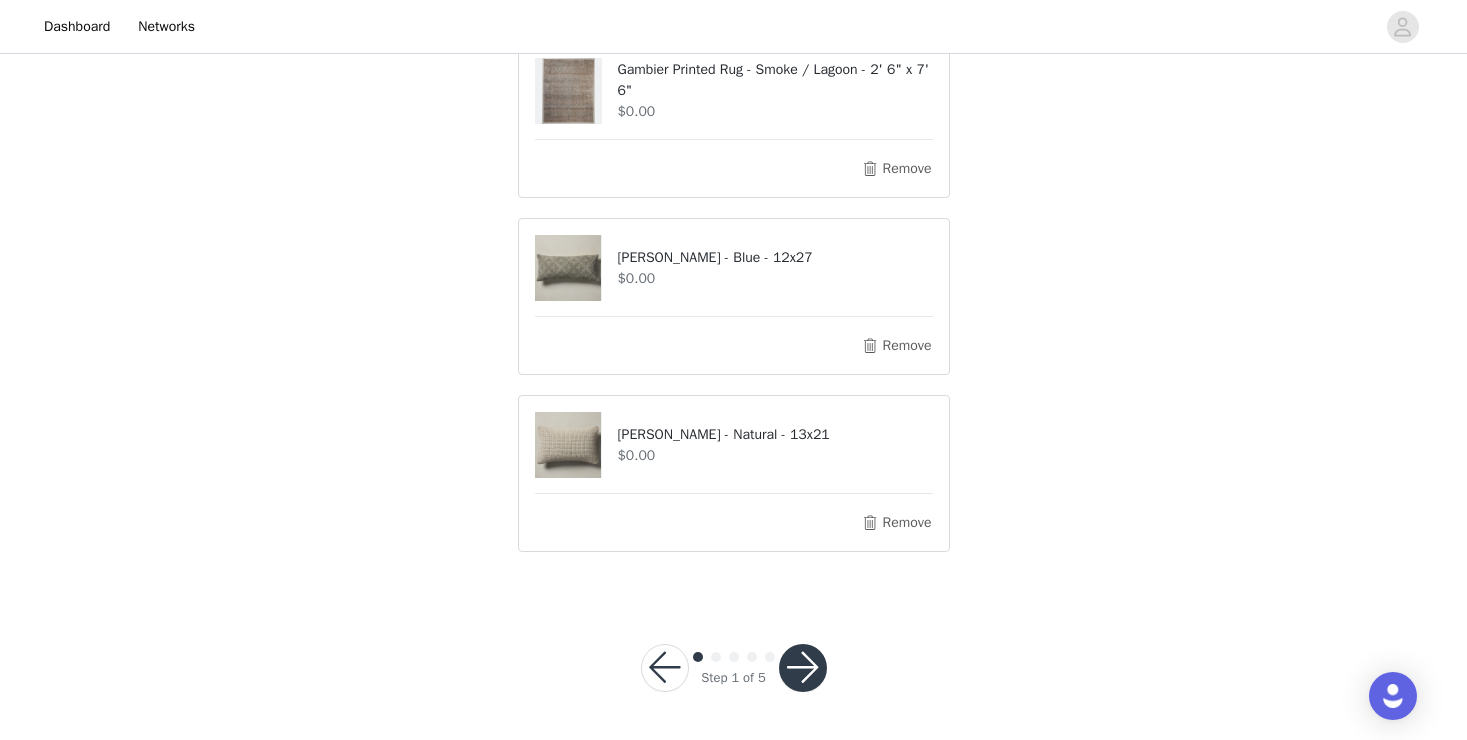 scroll, scrollTop: 243, scrollLeft: 0, axis: vertical 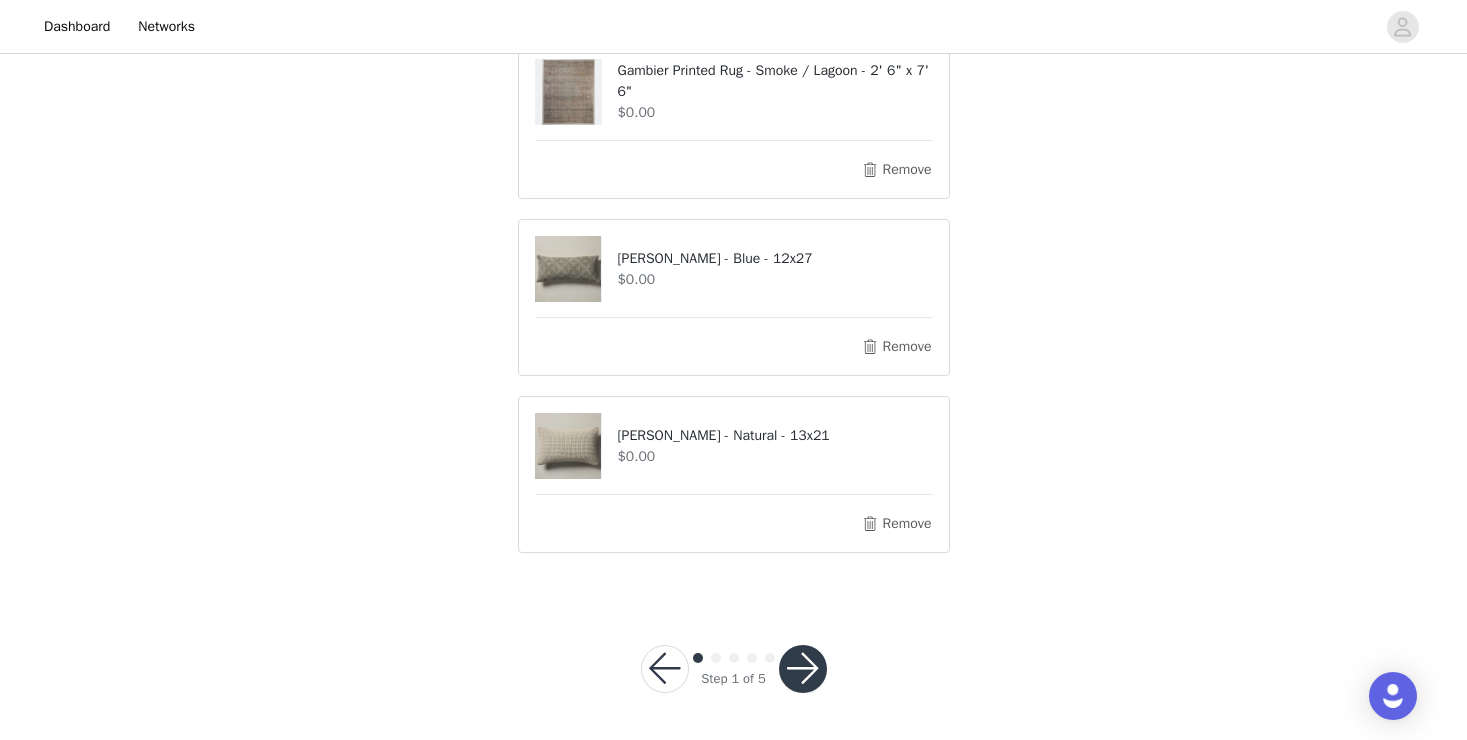 click at bounding box center [803, 669] 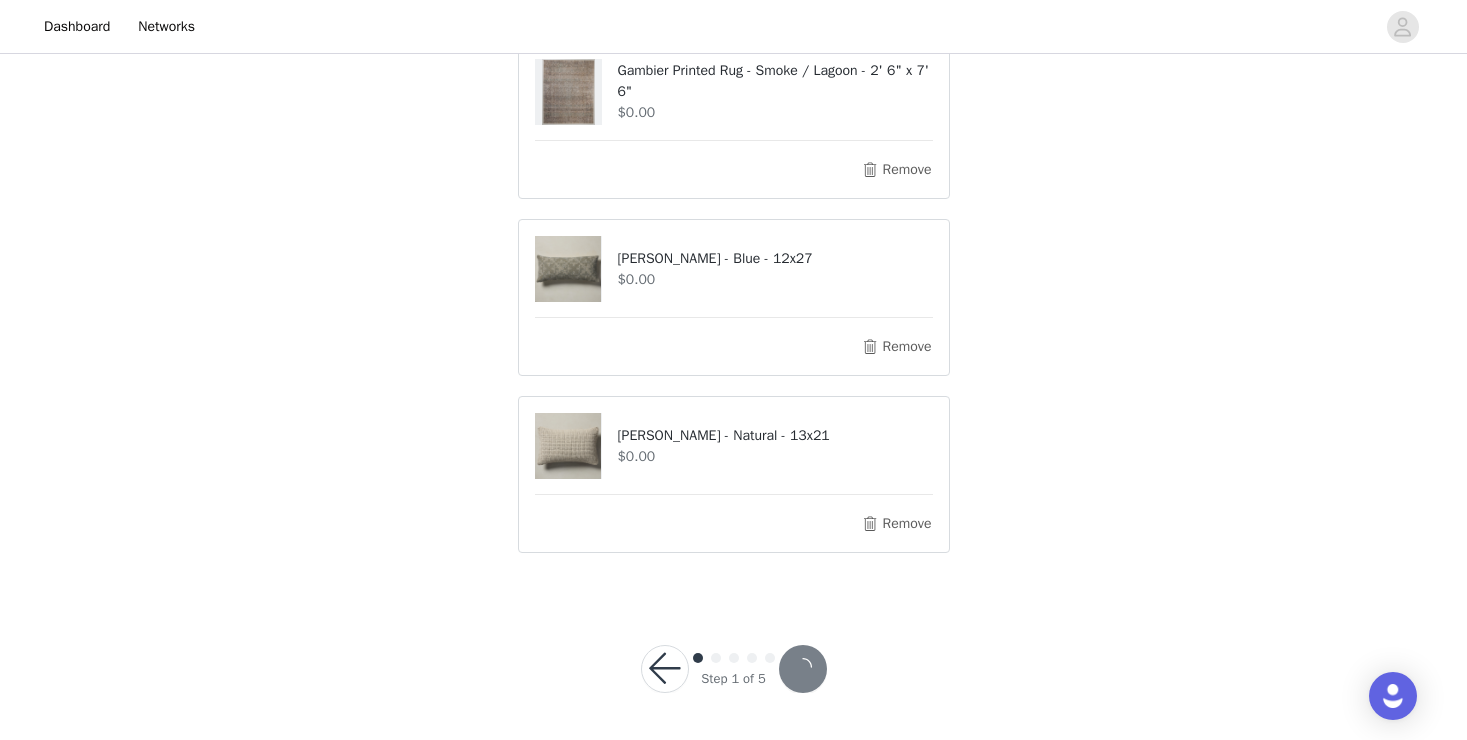 scroll, scrollTop: 0, scrollLeft: 0, axis: both 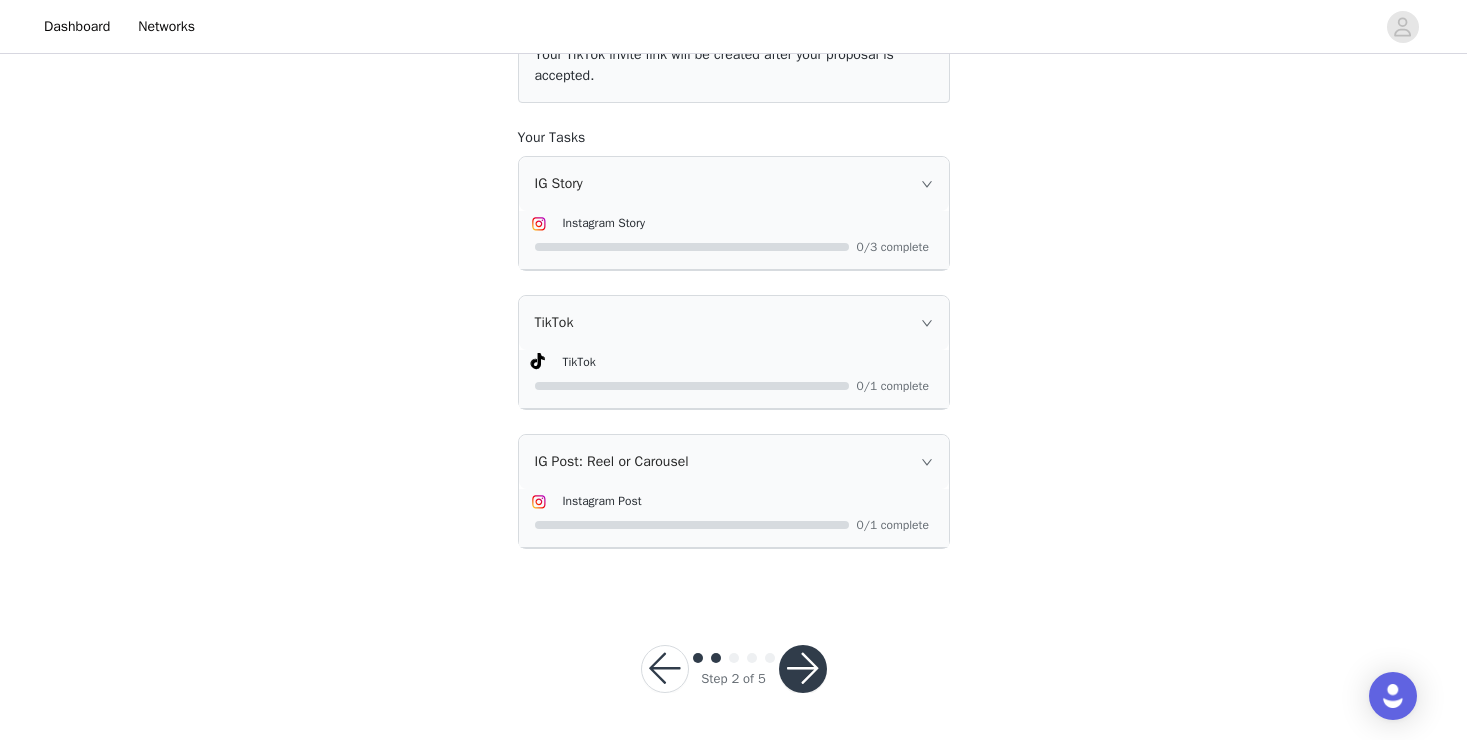 click on "Step 2 of 5" at bounding box center (734, 669) 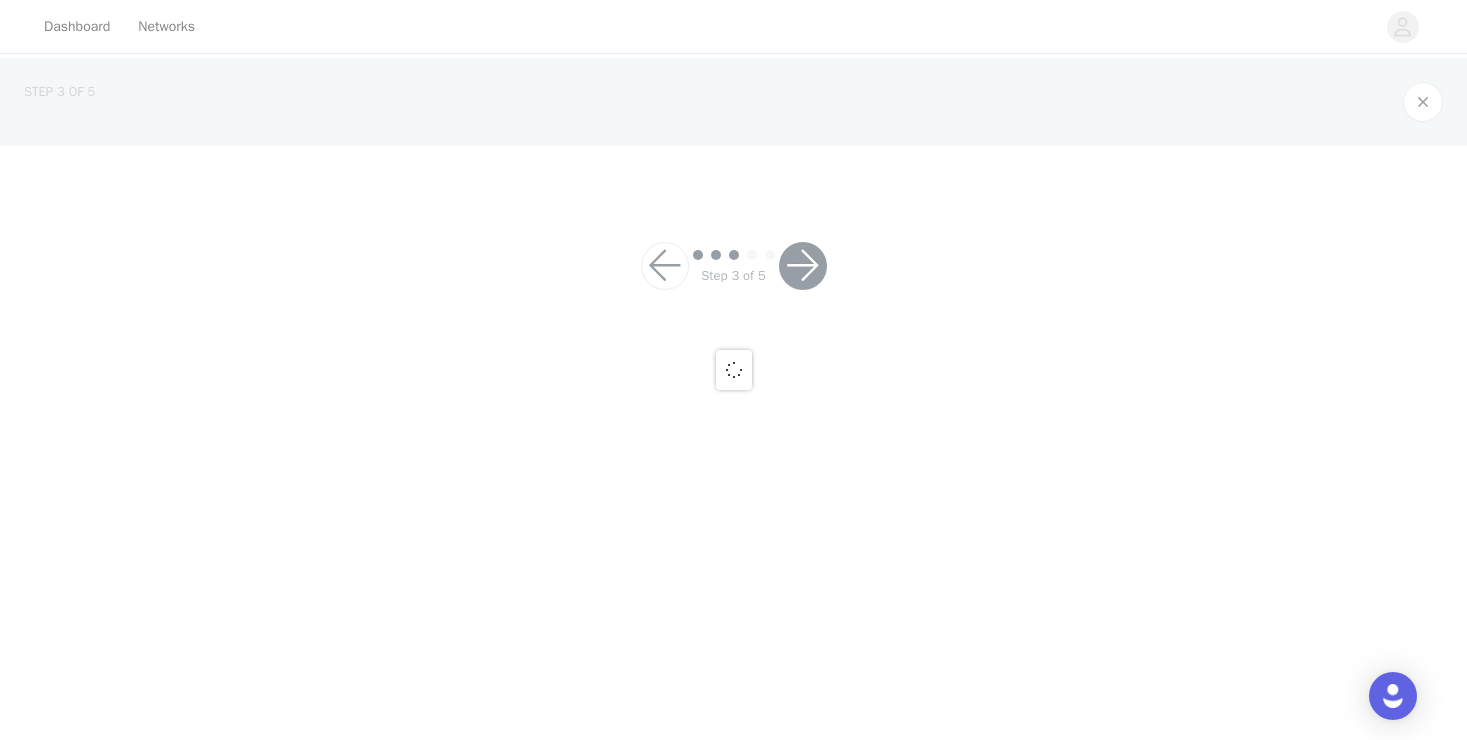 scroll, scrollTop: 0, scrollLeft: 0, axis: both 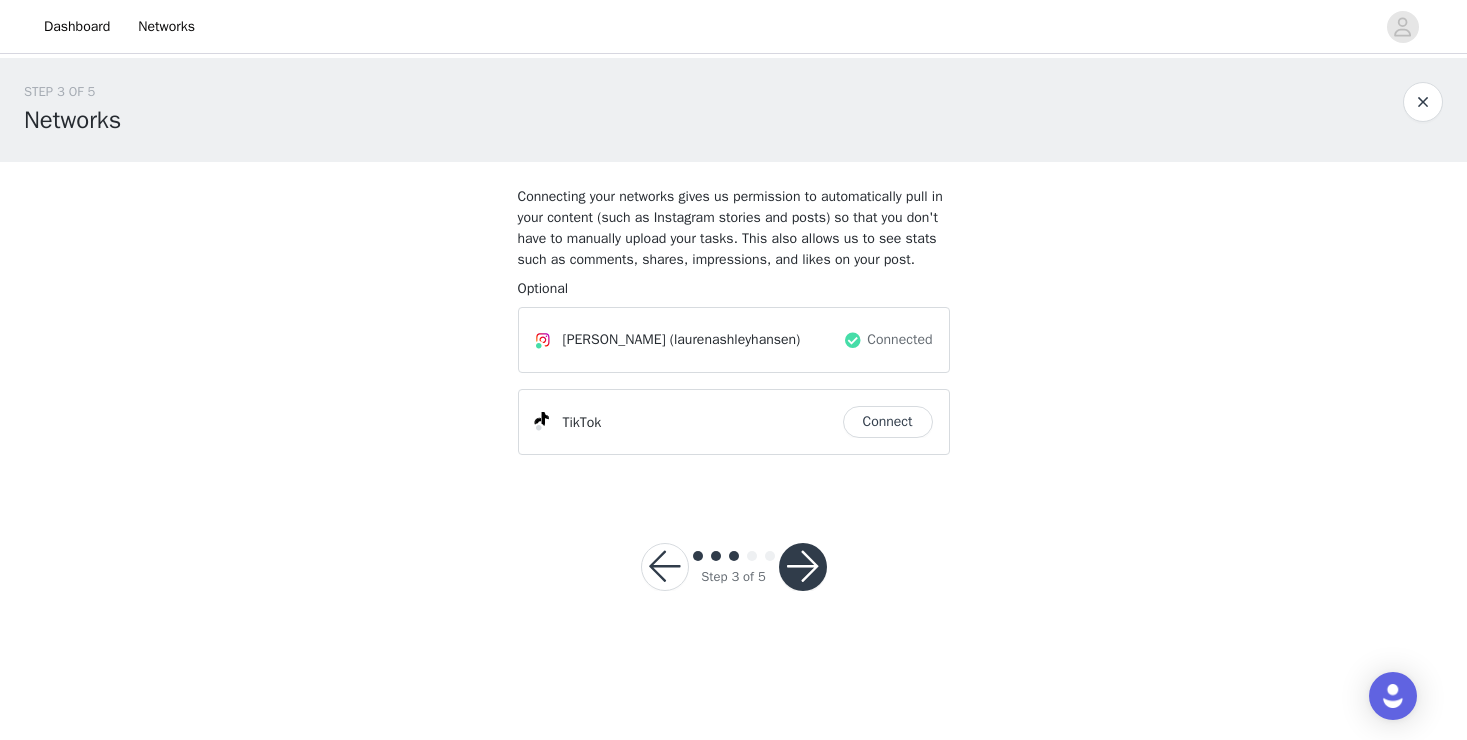 click at bounding box center (803, 567) 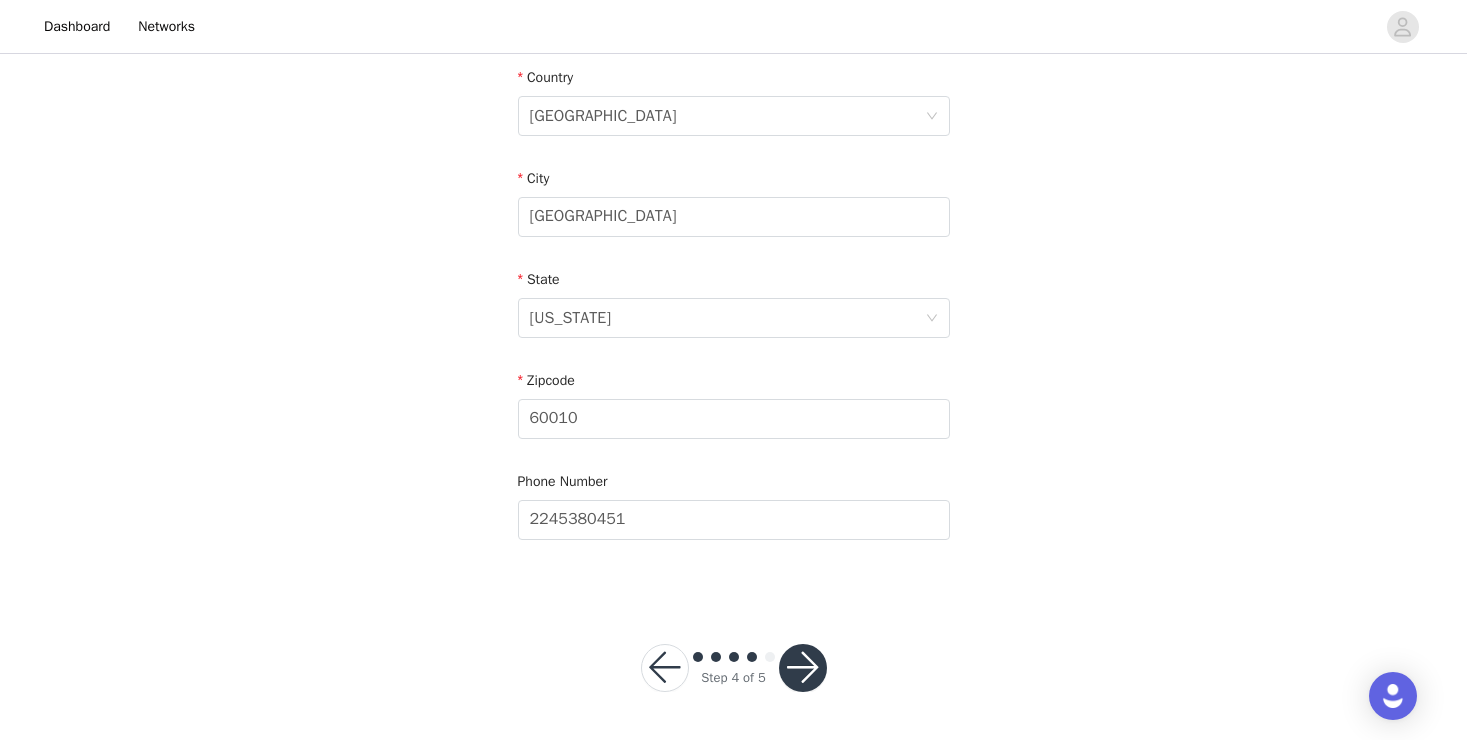 click at bounding box center (803, 668) 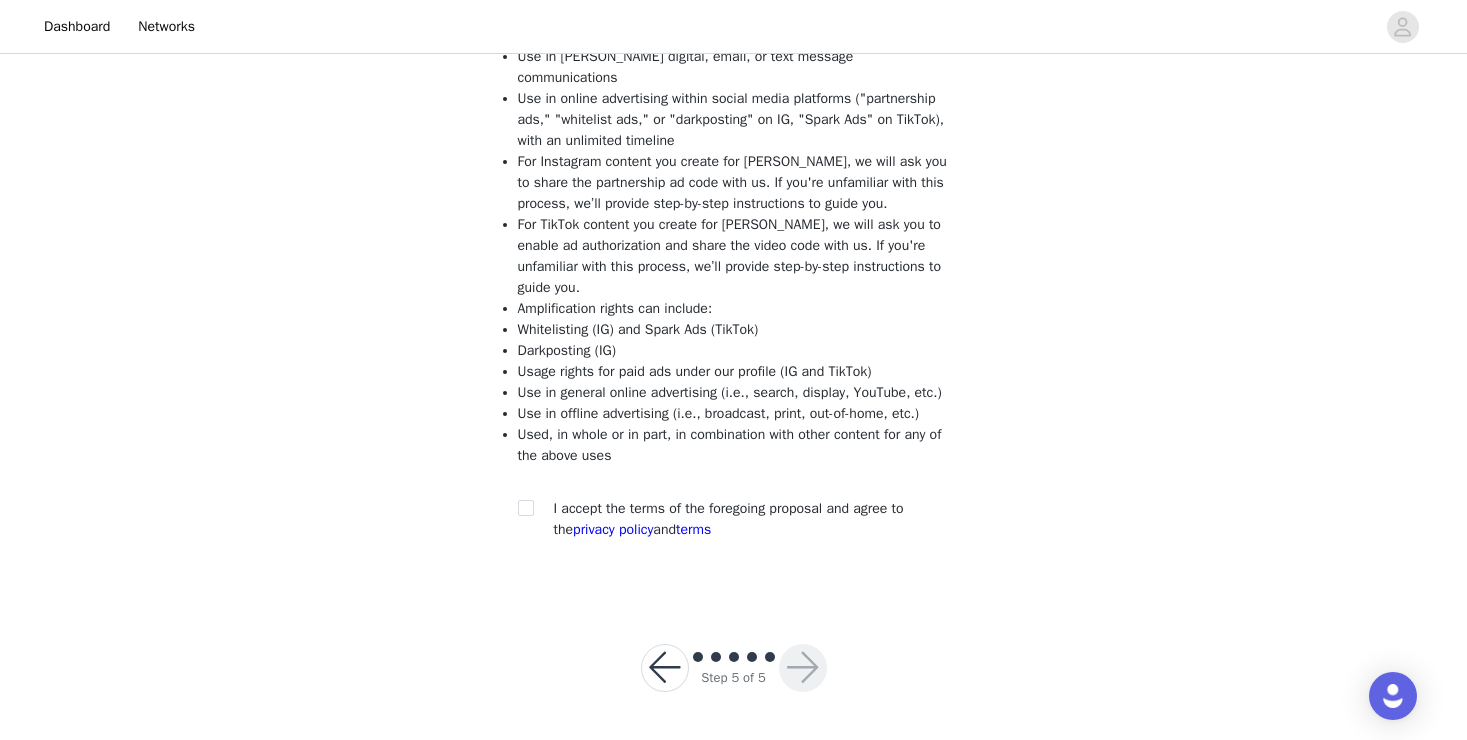 scroll, scrollTop: 289, scrollLeft: 0, axis: vertical 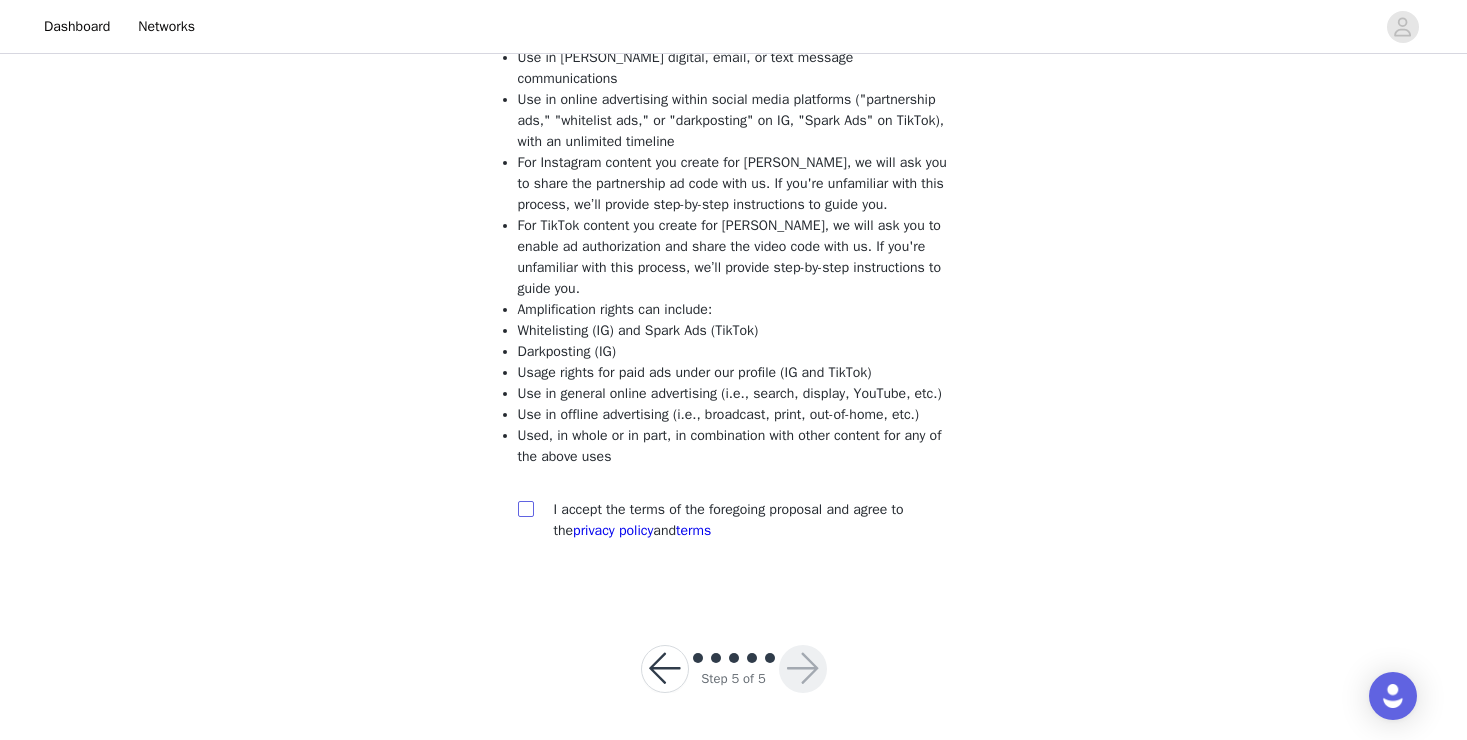 click at bounding box center (525, 508) 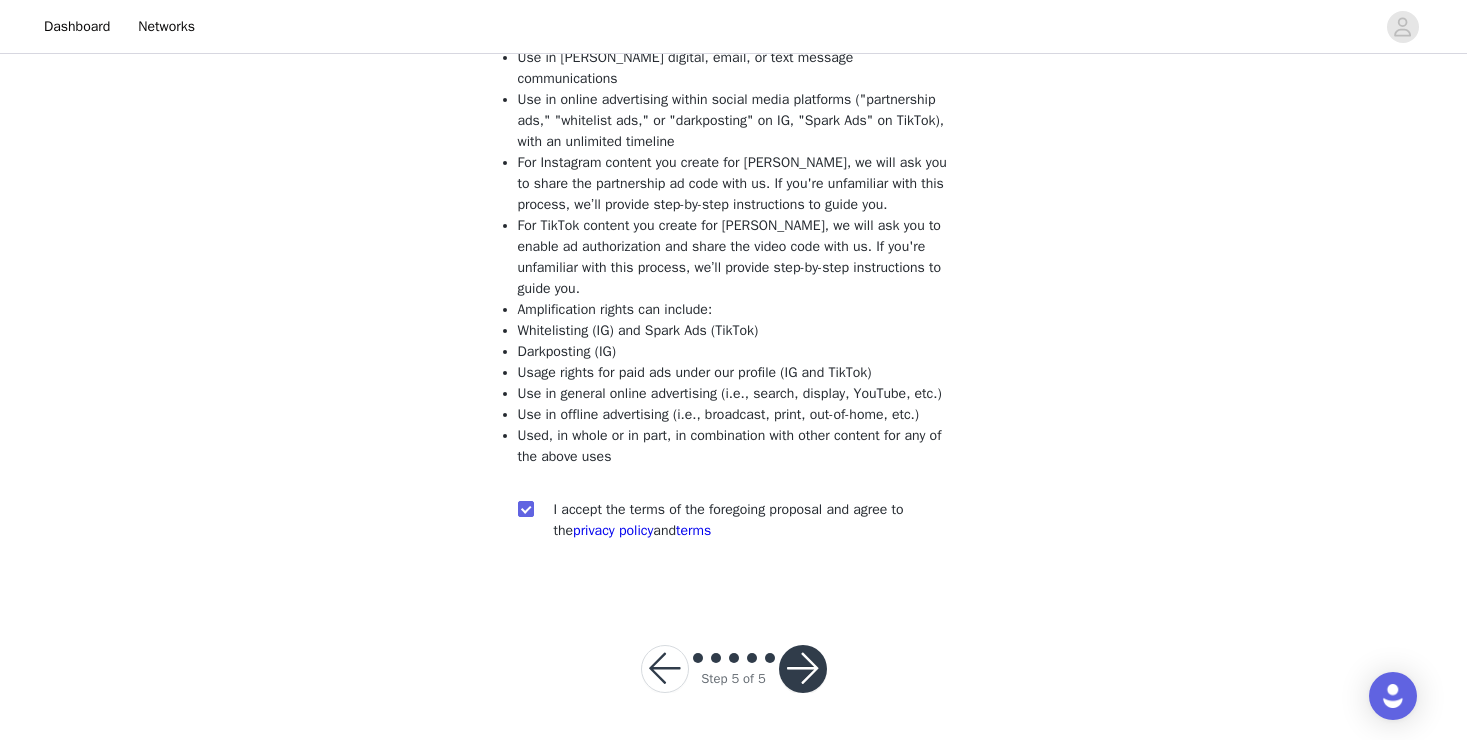 click at bounding box center (803, 669) 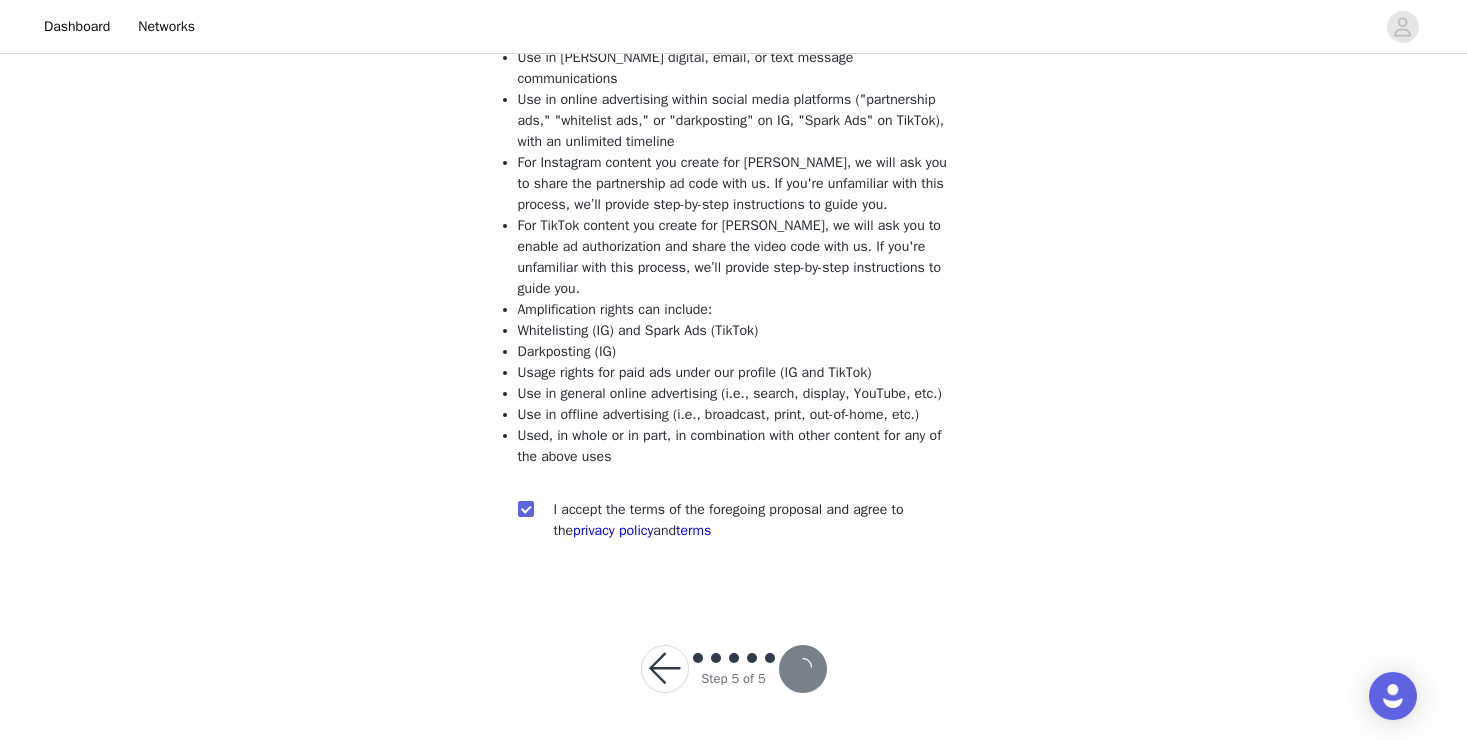 scroll, scrollTop: 0, scrollLeft: 0, axis: both 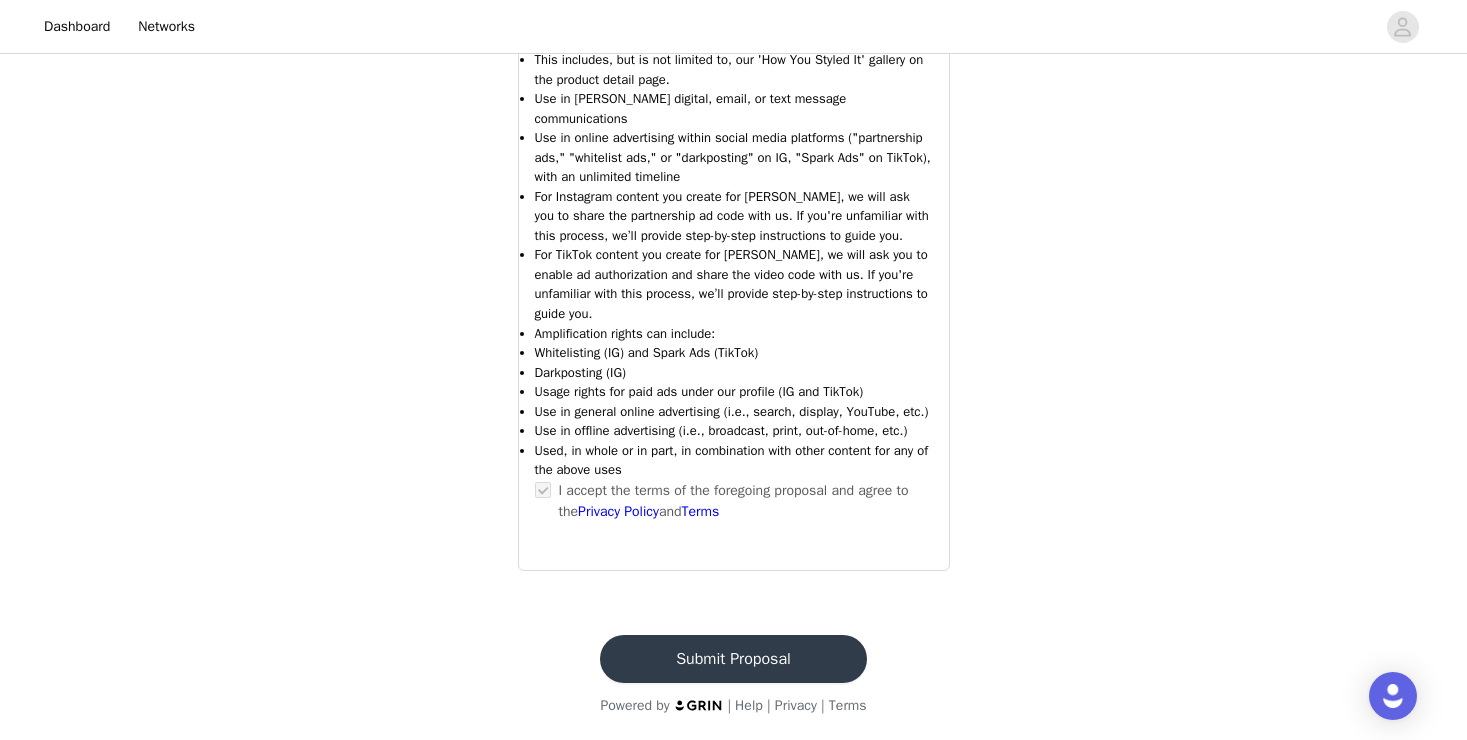 click on "Submit Proposal   Powered by       |    Help    |    Privacy    |    Terms" at bounding box center (733, 675) 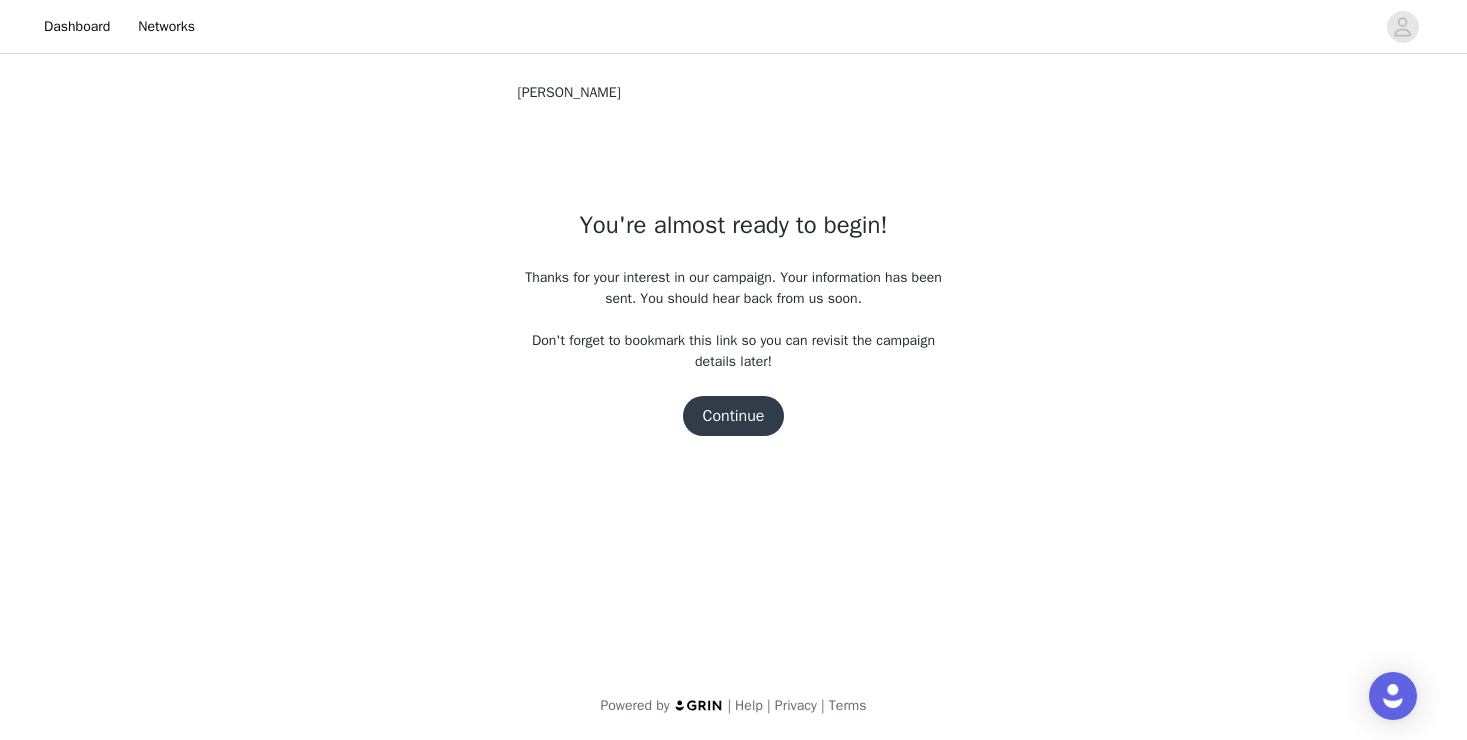 scroll, scrollTop: 0, scrollLeft: 0, axis: both 